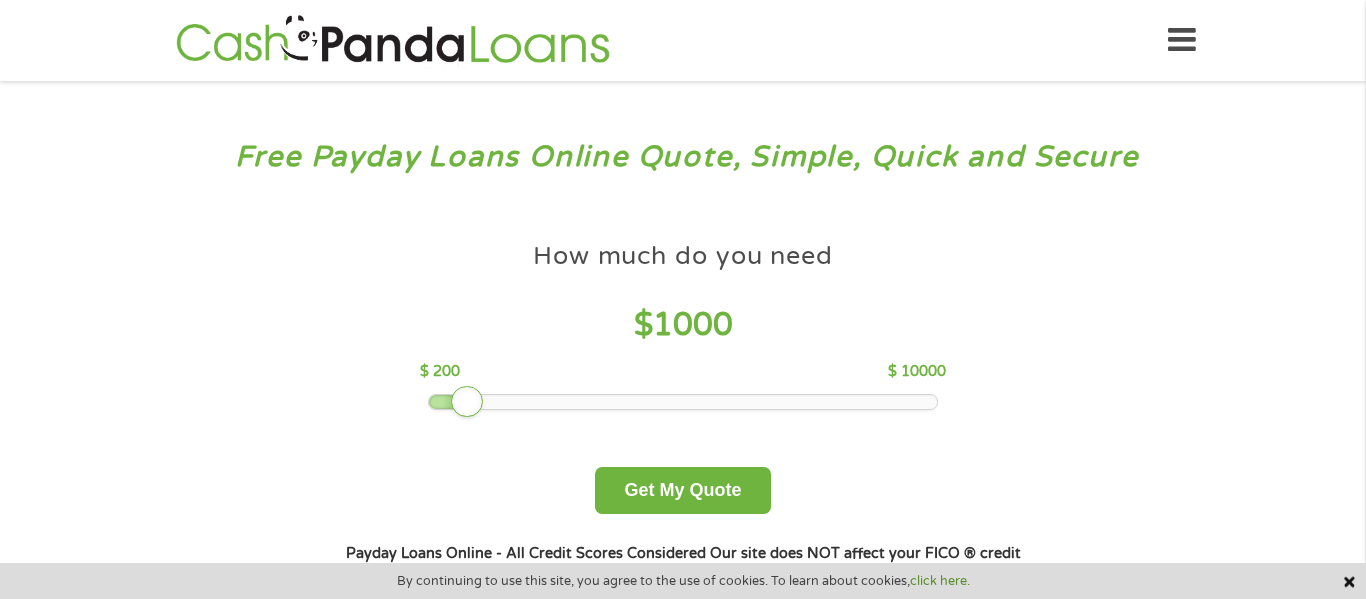 scroll, scrollTop: 0, scrollLeft: 0, axis: both 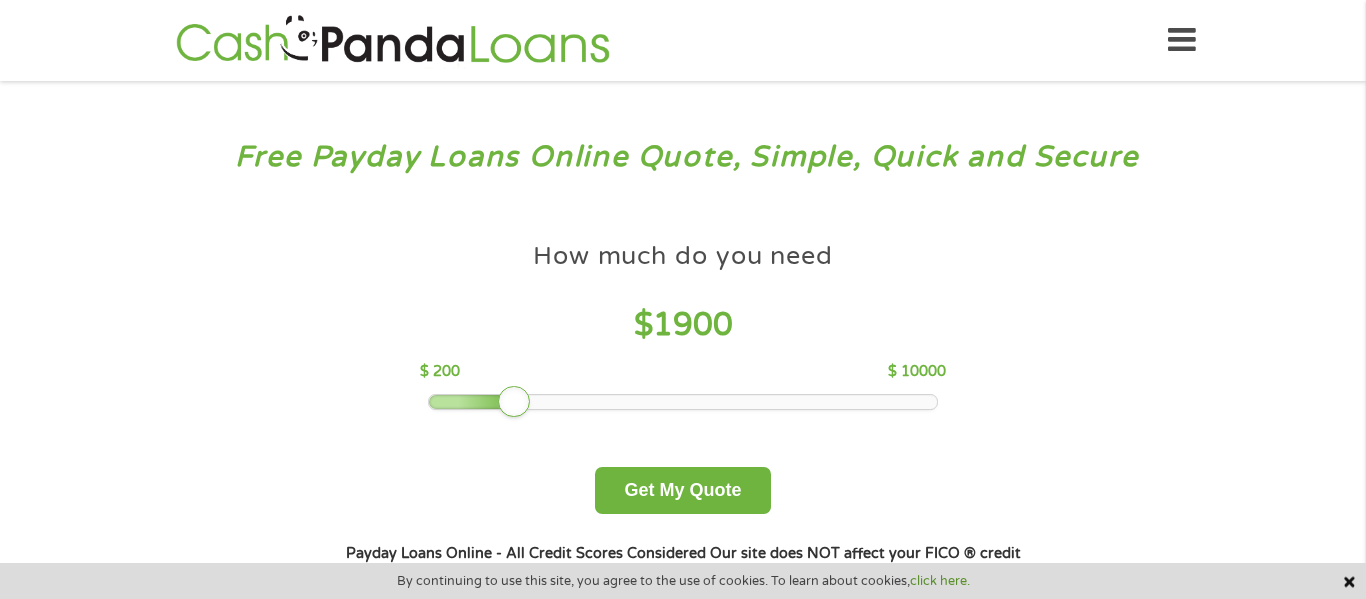 click at bounding box center [683, 402] 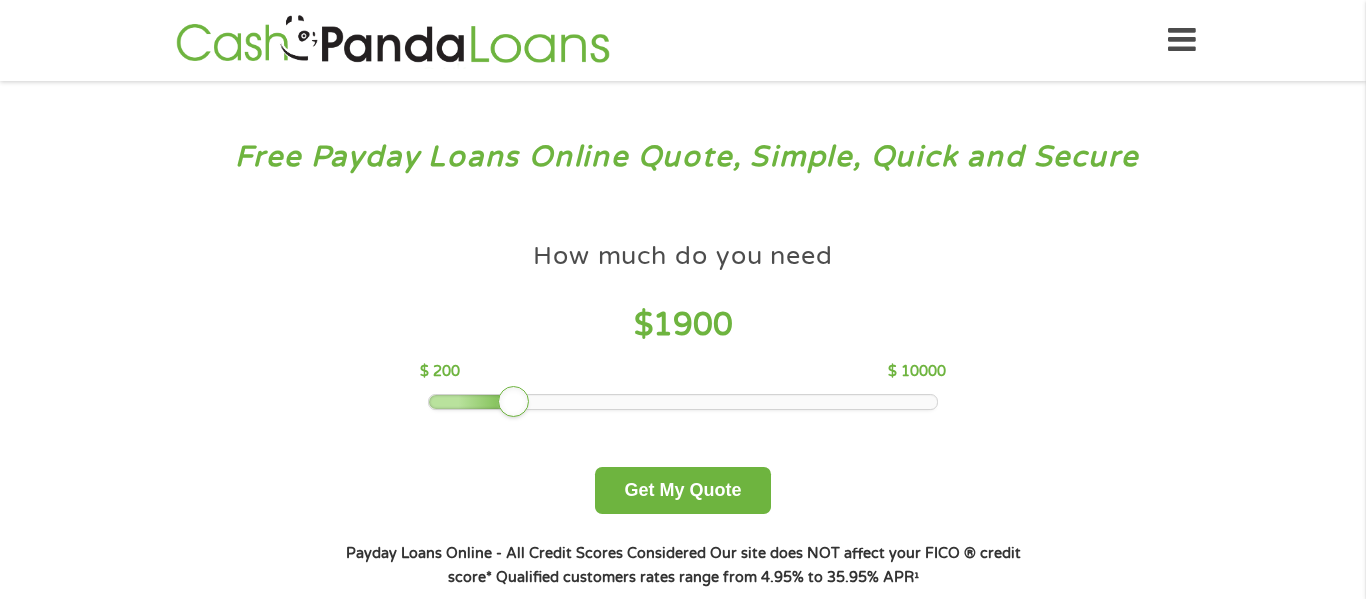 click at bounding box center [683, 402] 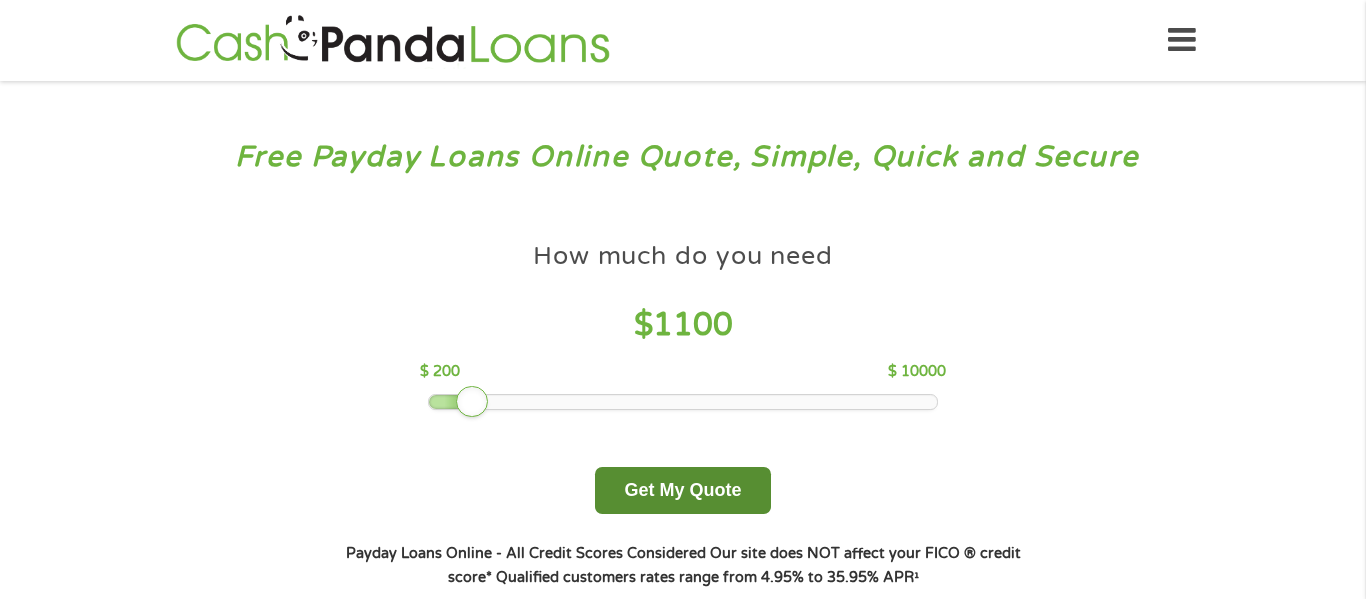 click on "Get My Quote" at bounding box center (682, 490) 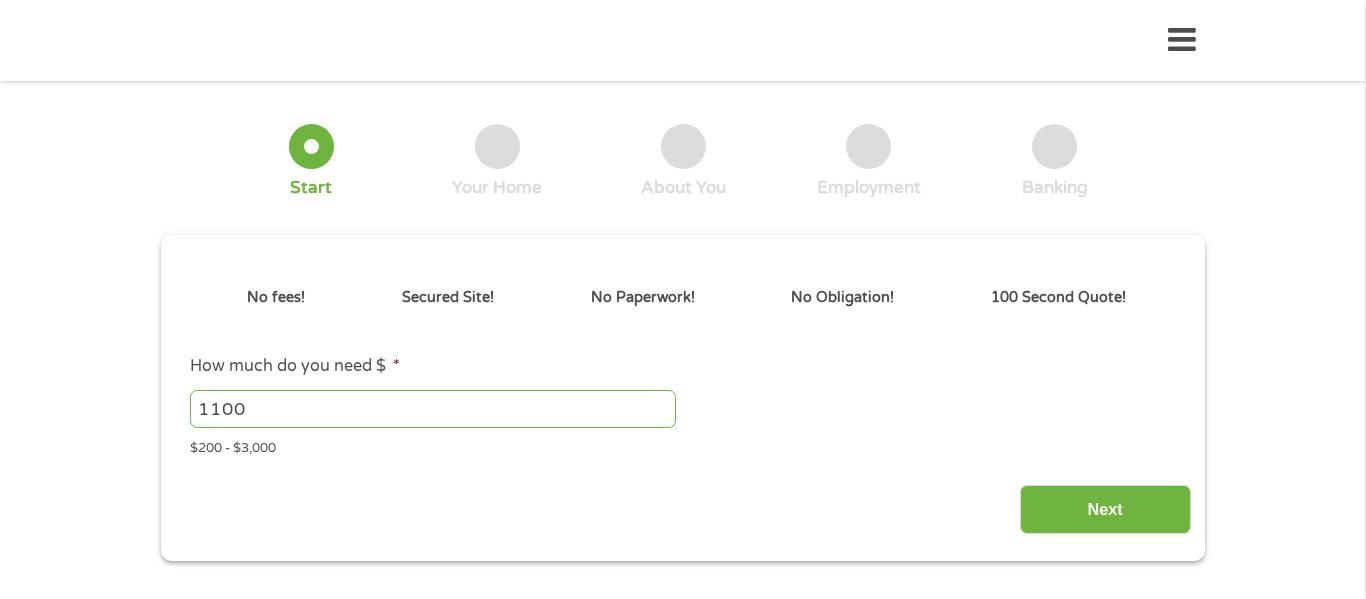 scroll, scrollTop: 0, scrollLeft: 0, axis: both 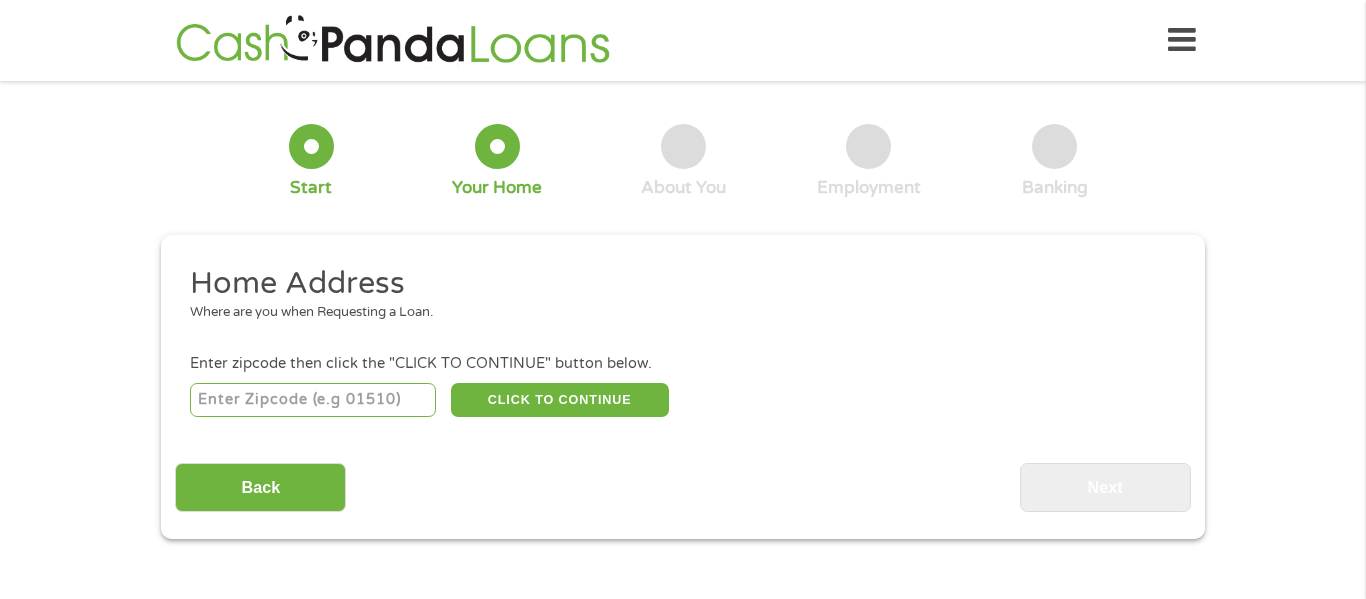 click at bounding box center (313, 400) 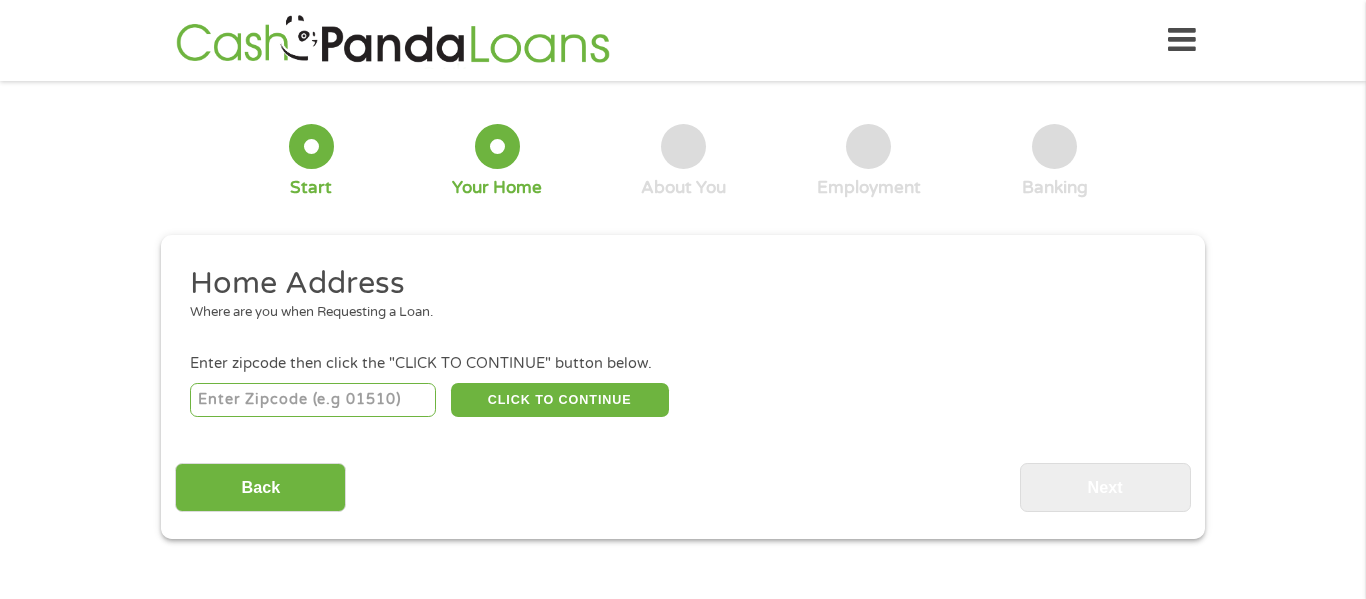 type on "[NUMBER]" 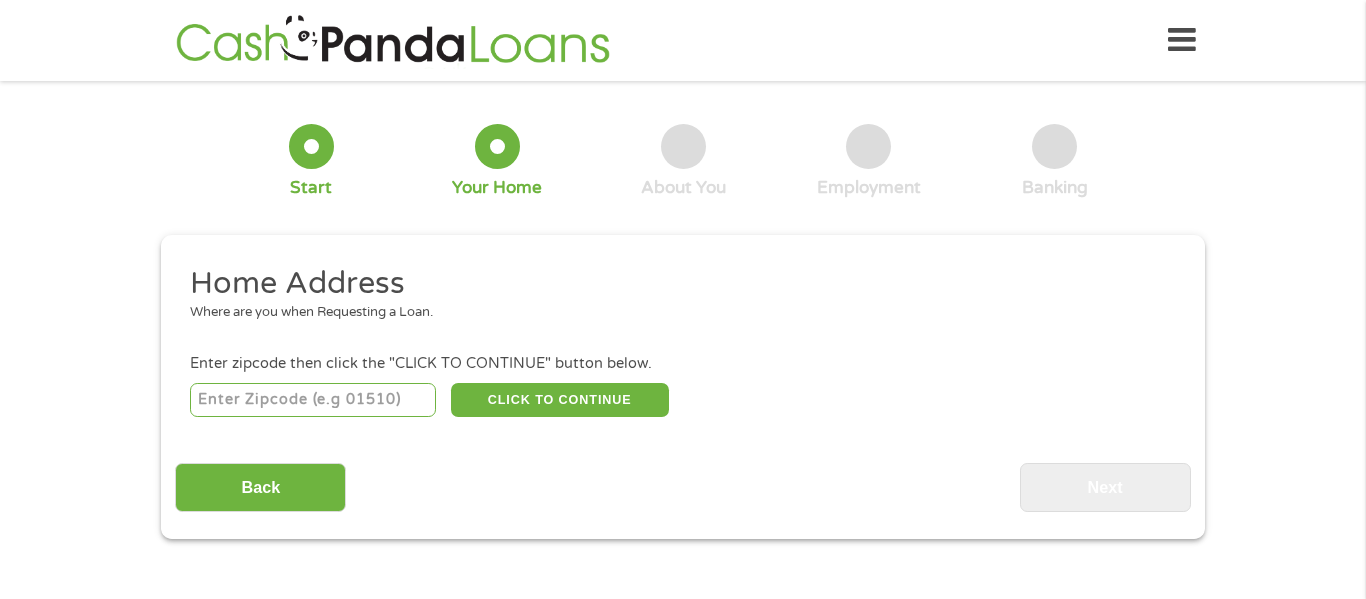 select on "South Carolina" 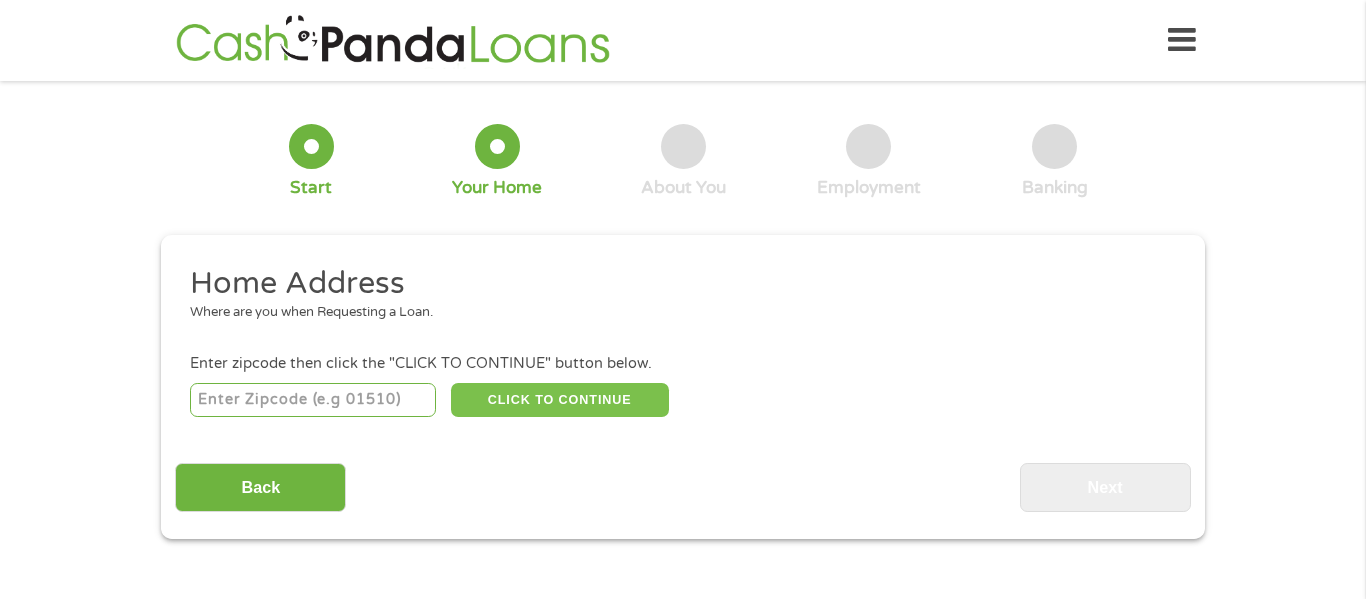 click on "CLICK TO CONTINUE" at bounding box center [560, 400] 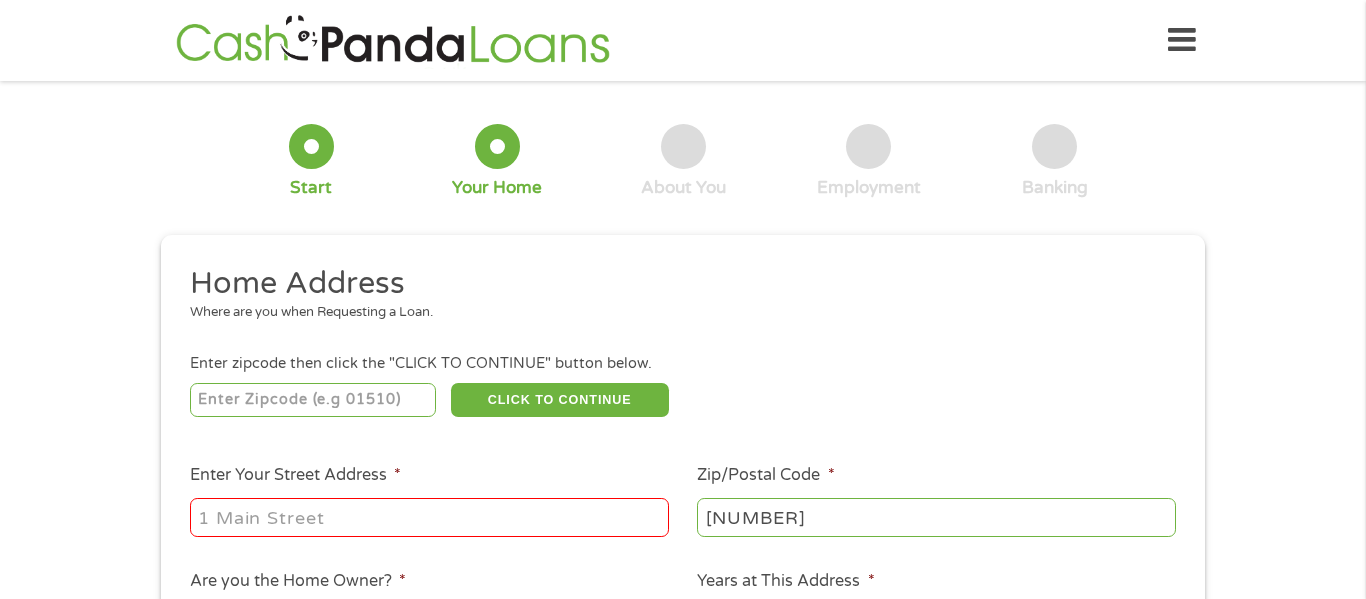 click on "Enter Your Street Address *" at bounding box center (429, 517) 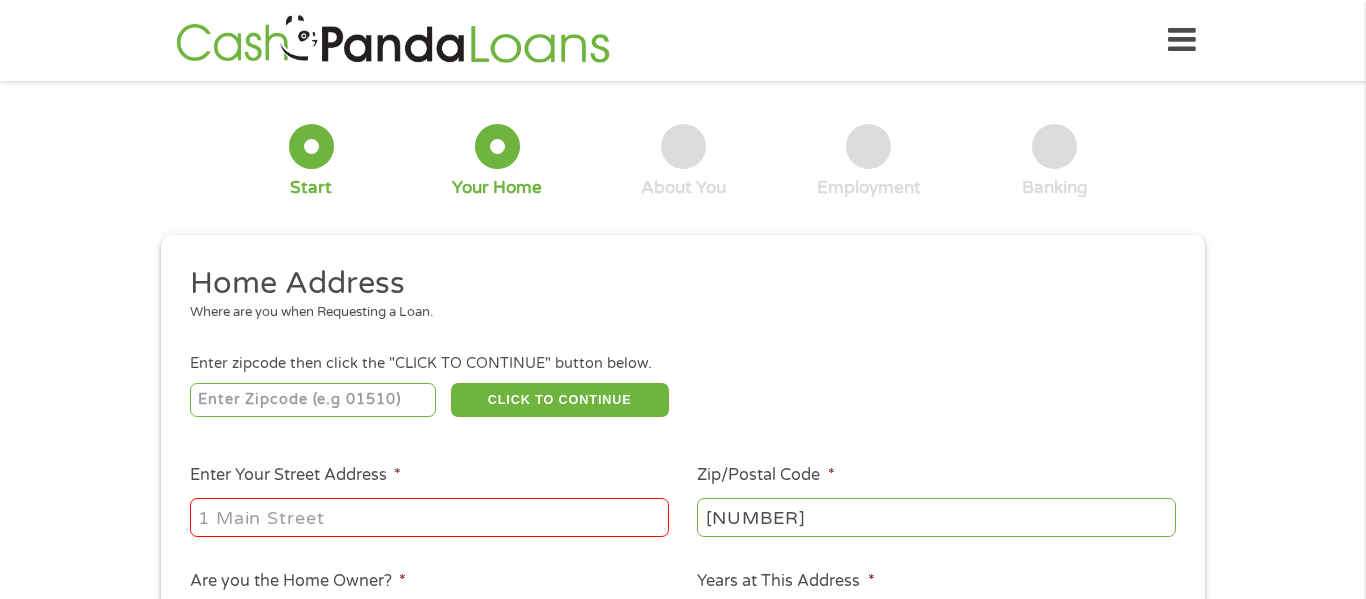 type on "[NUMBER] [STREET]" 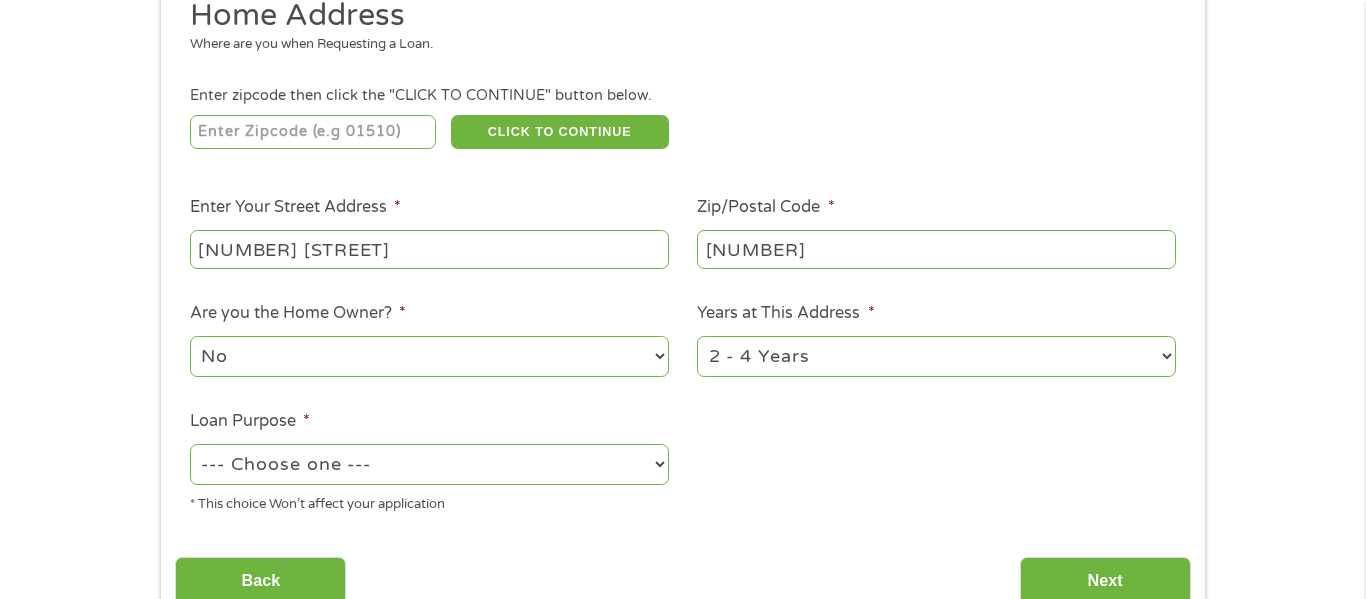scroll, scrollTop: 269, scrollLeft: 0, axis: vertical 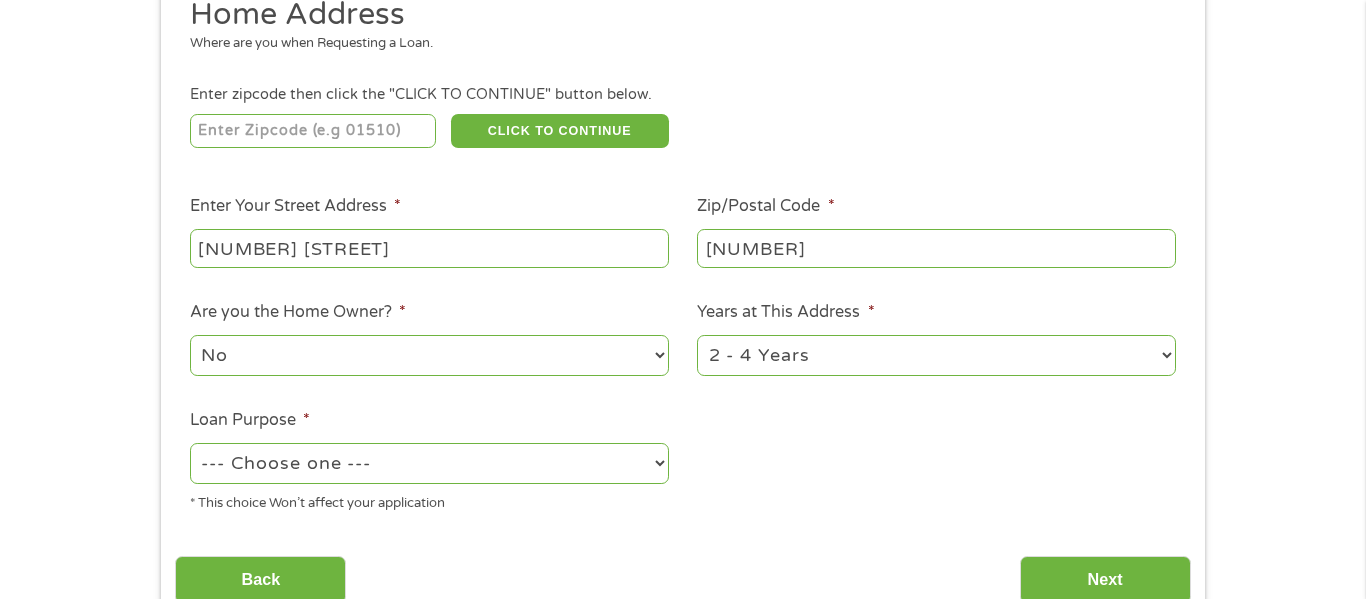 click on "No Yes" at bounding box center [429, 355] 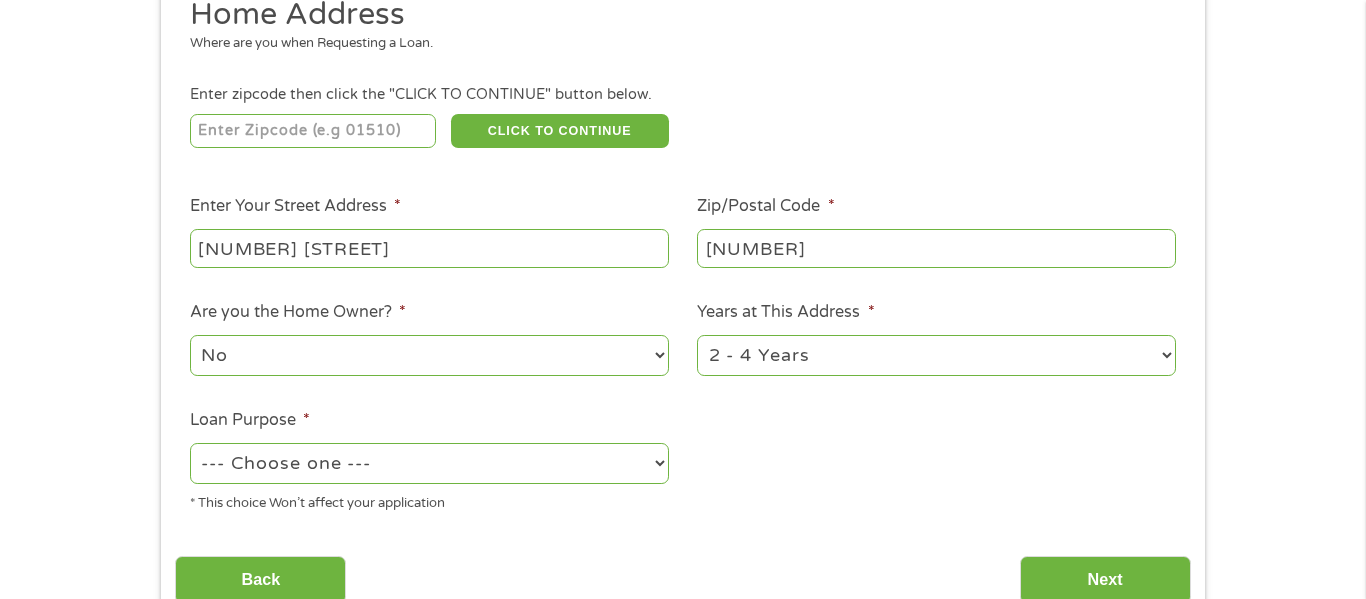 select on "yes" 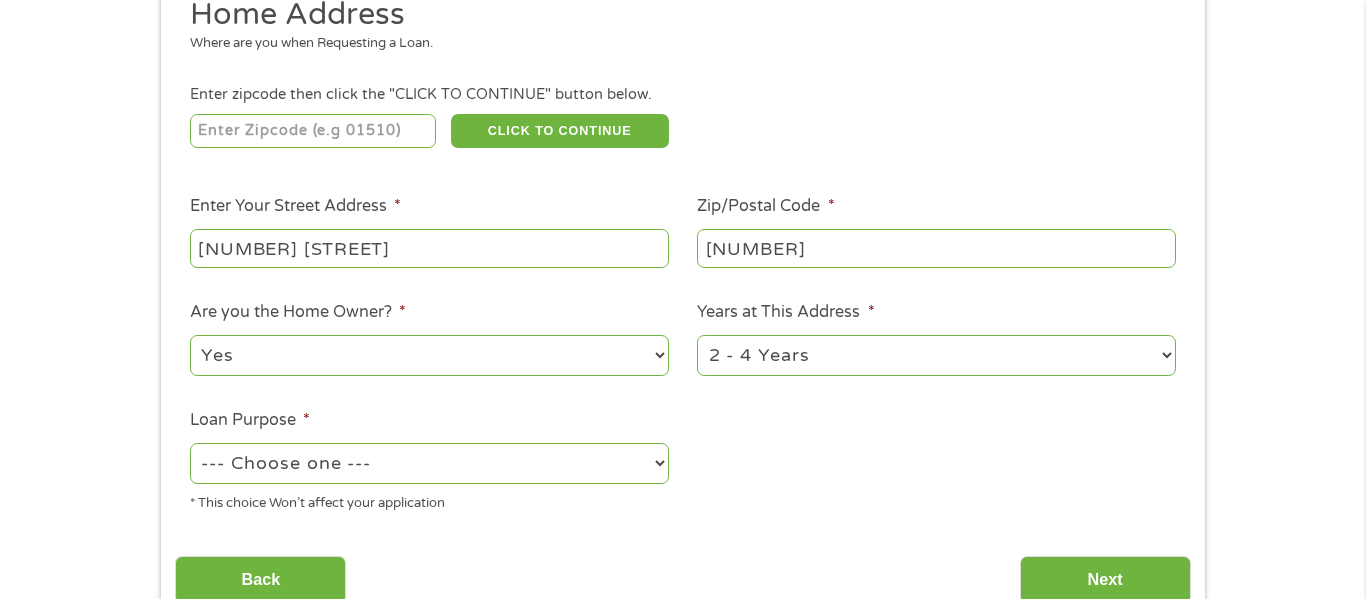 click on "No Yes" at bounding box center (429, 355) 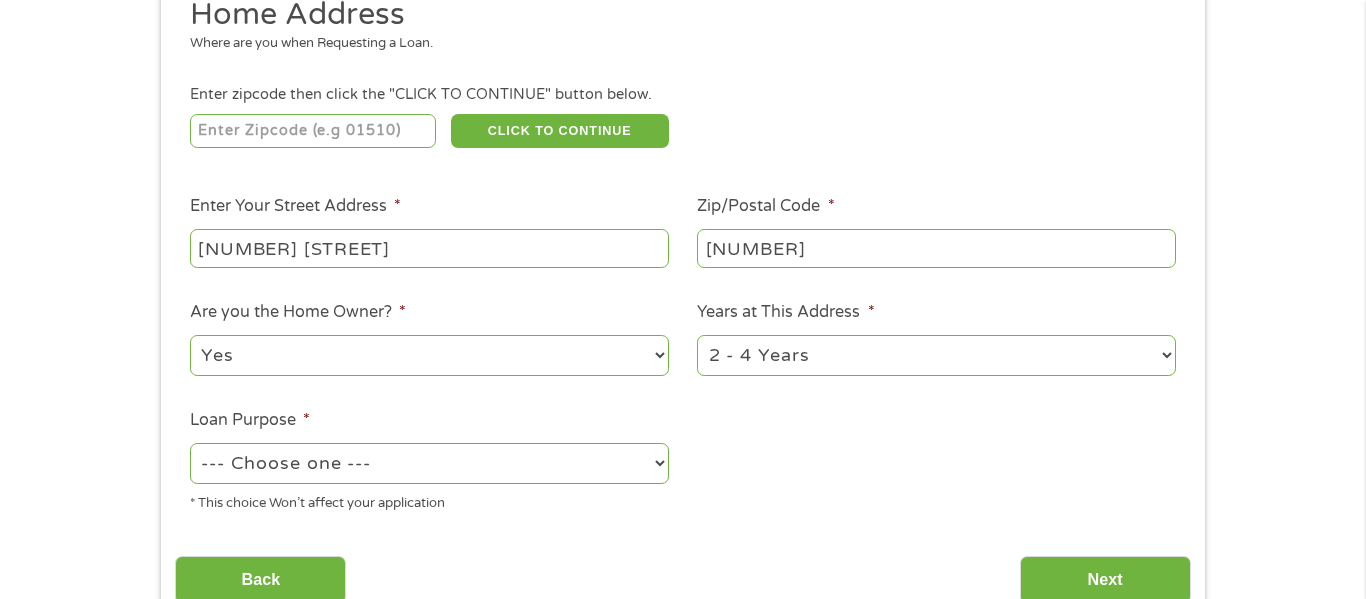 click on "--- Choose one --- Pay Bills Debt Consolidation Home Improvement Major Purchase Car Loan Short Term Cash Medical Expenses Other" at bounding box center (429, 463) 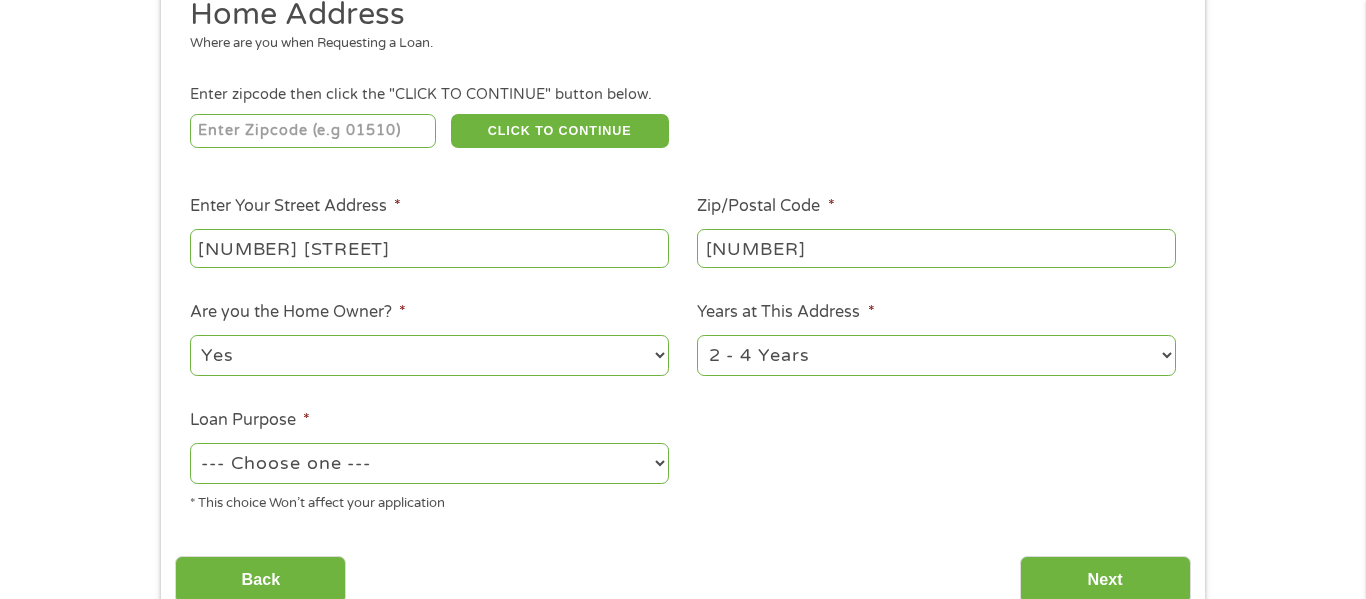 select on "other" 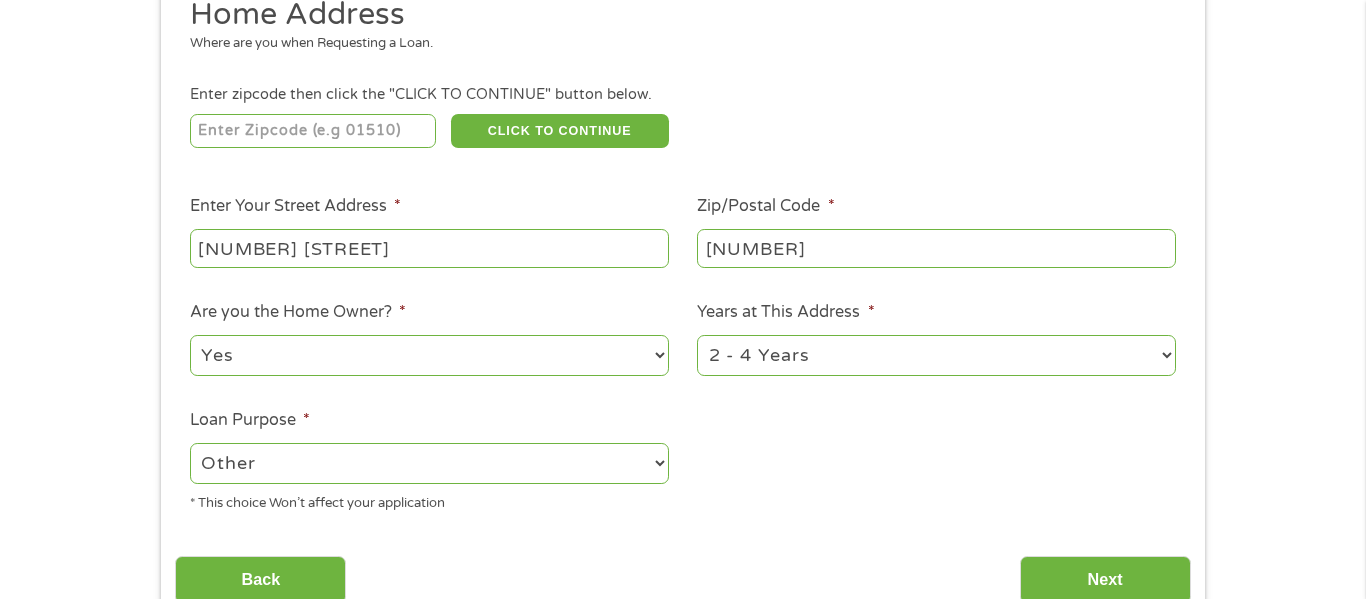 click on "--- Choose one --- Pay Bills Debt Consolidation Home Improvement Major Purchase Car Loan Short Term Cash Medical Expenses Other" at bounding box center (429, 463) 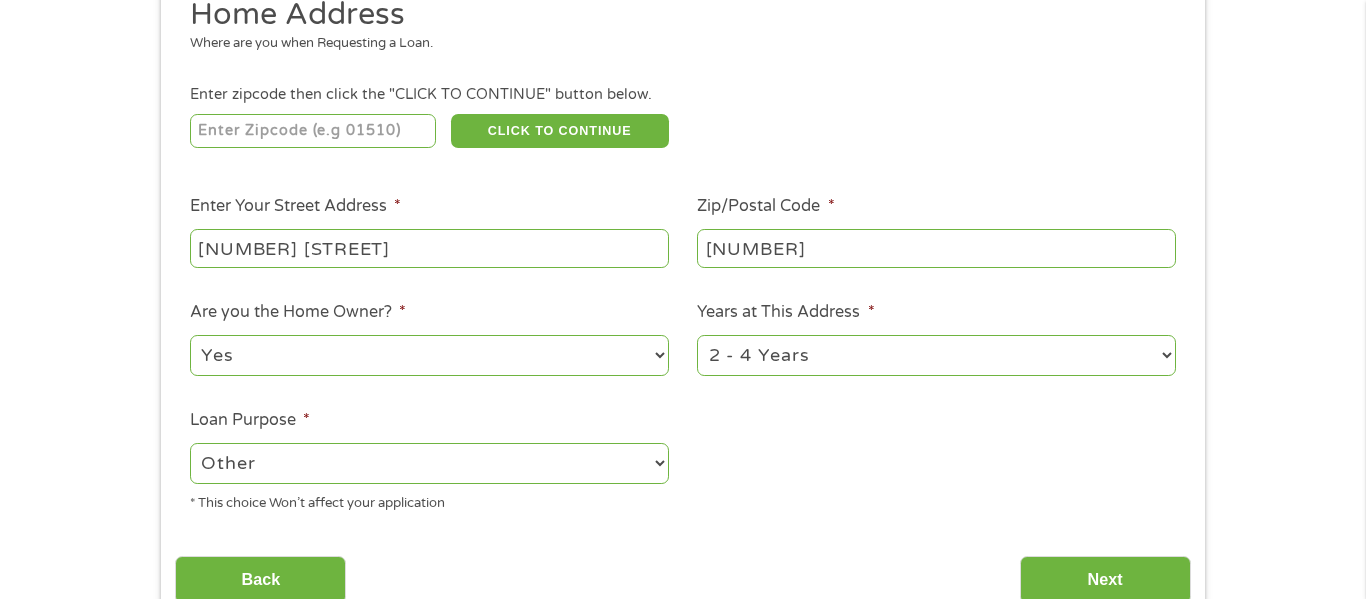 click on "1 Year or less 1 - 2 Years 2 - 4 Years Over 4 Years" at bounding box center [936, 355] 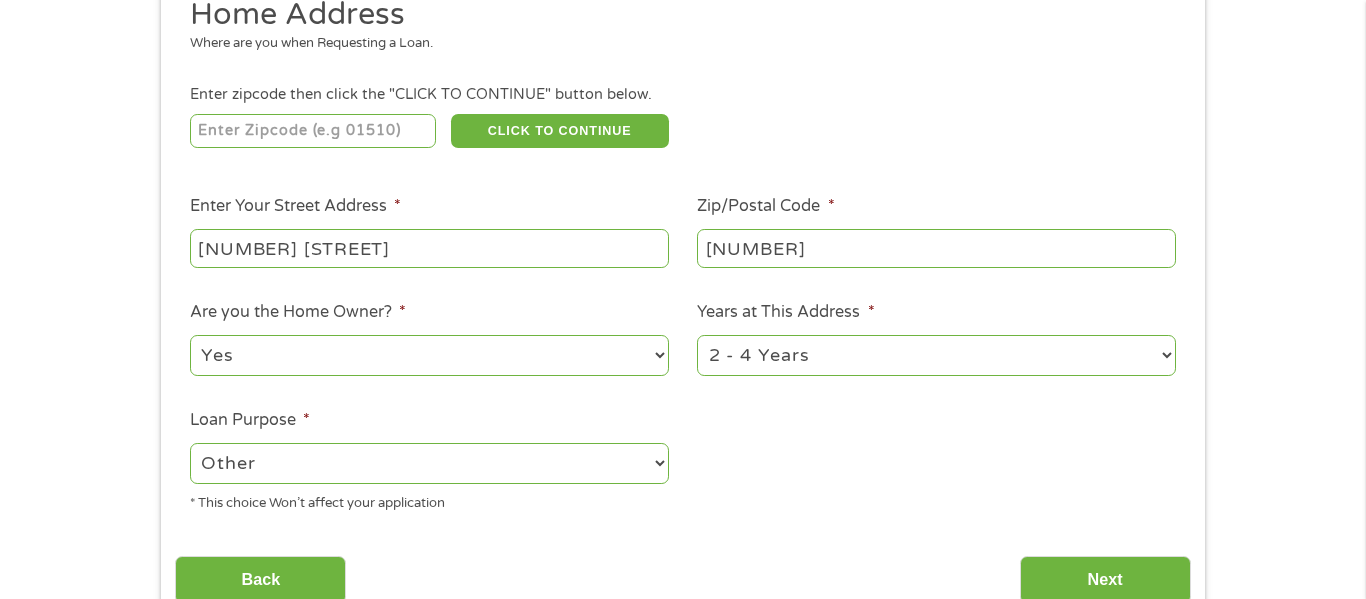 select on "60months" 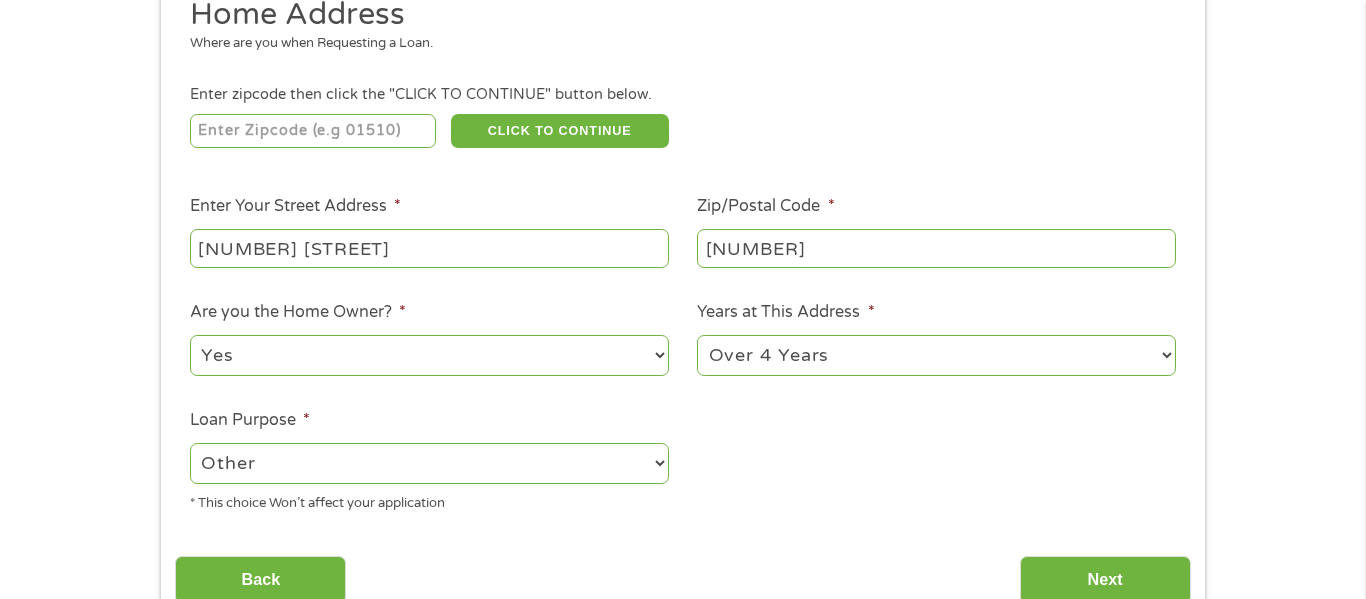 click on "1 Year or less 1 - 2 Years 2 - 4 Years Over 4 Years" at bounding box center [936, 355] 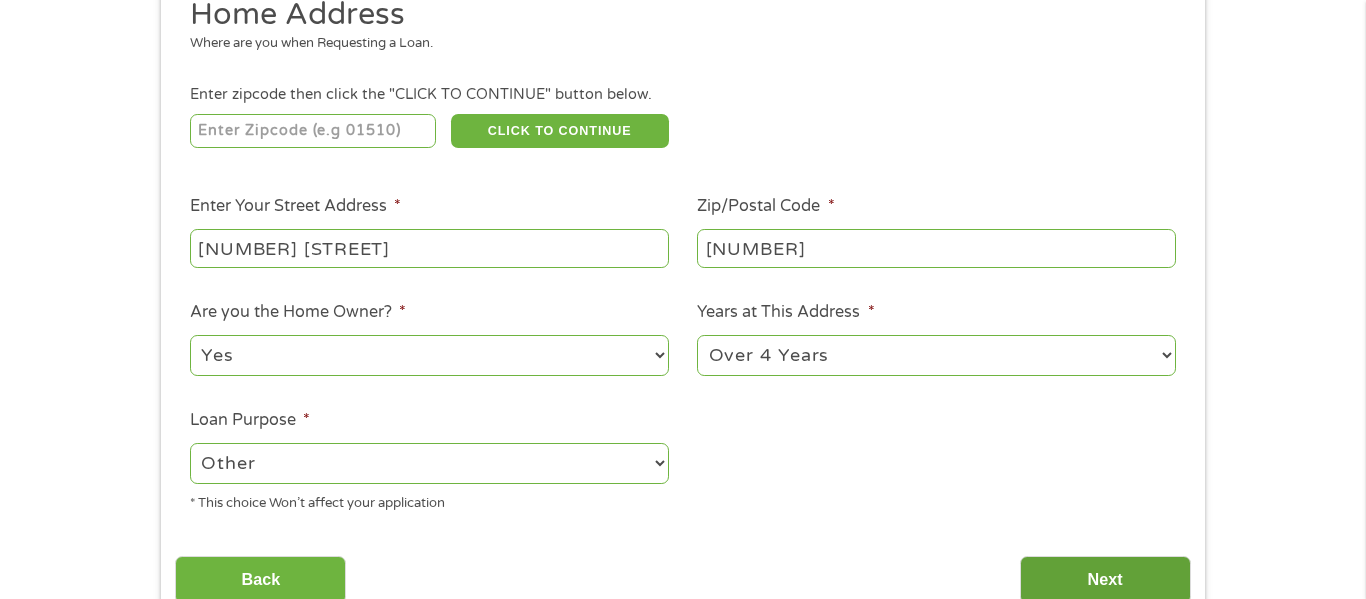 drag, startPoint x: 1170, startPoint y: 580, endPoint x: 1160, endPoint y: 575, distance: 11.18034 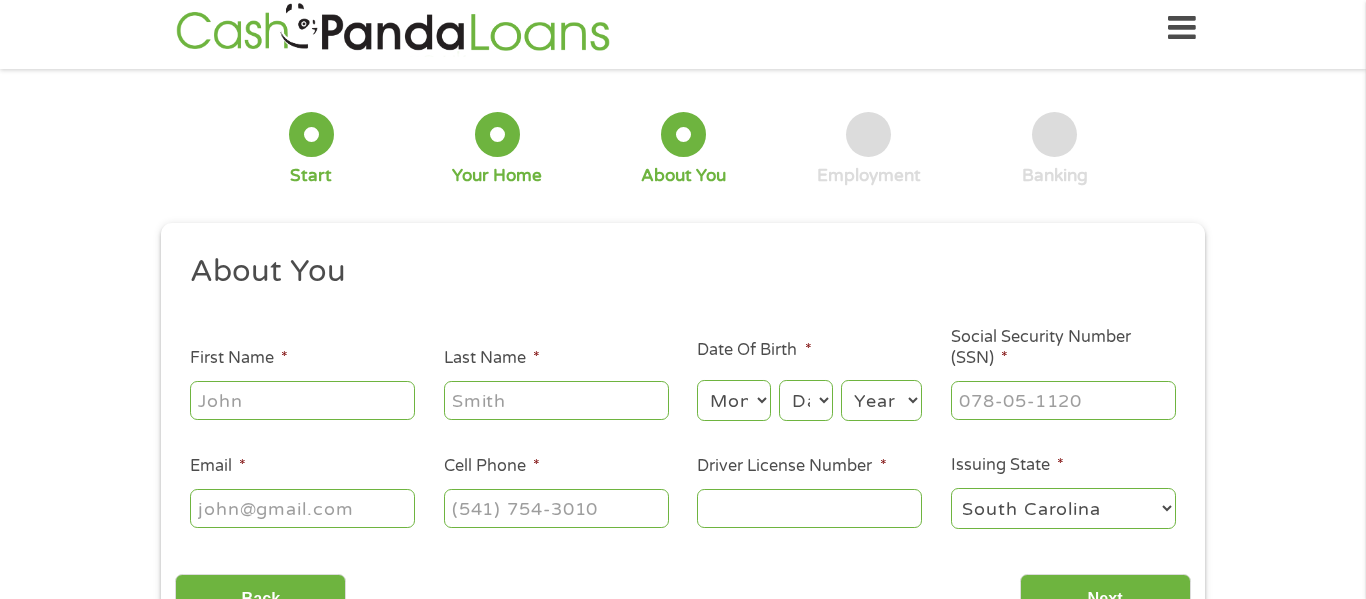 scroll, scrollTop: 8, scrollLeft: 8, axis: both 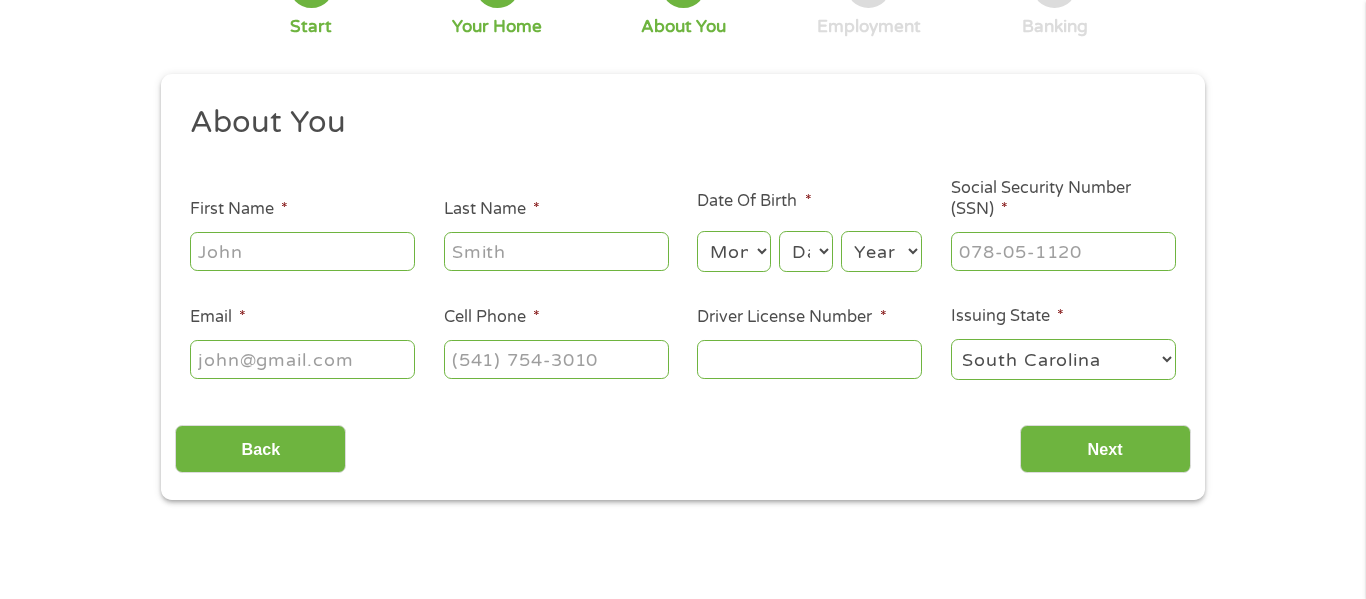 click on "First Name *" at bounding box center [302, 251] 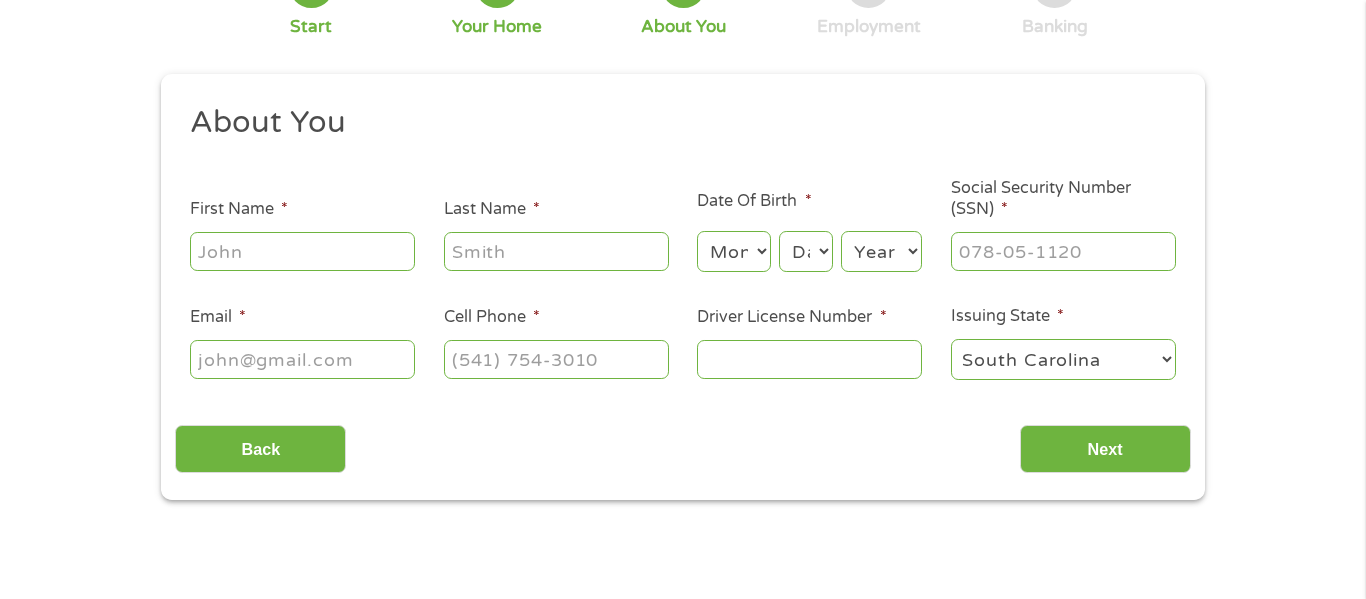 type on "[FIRST]" 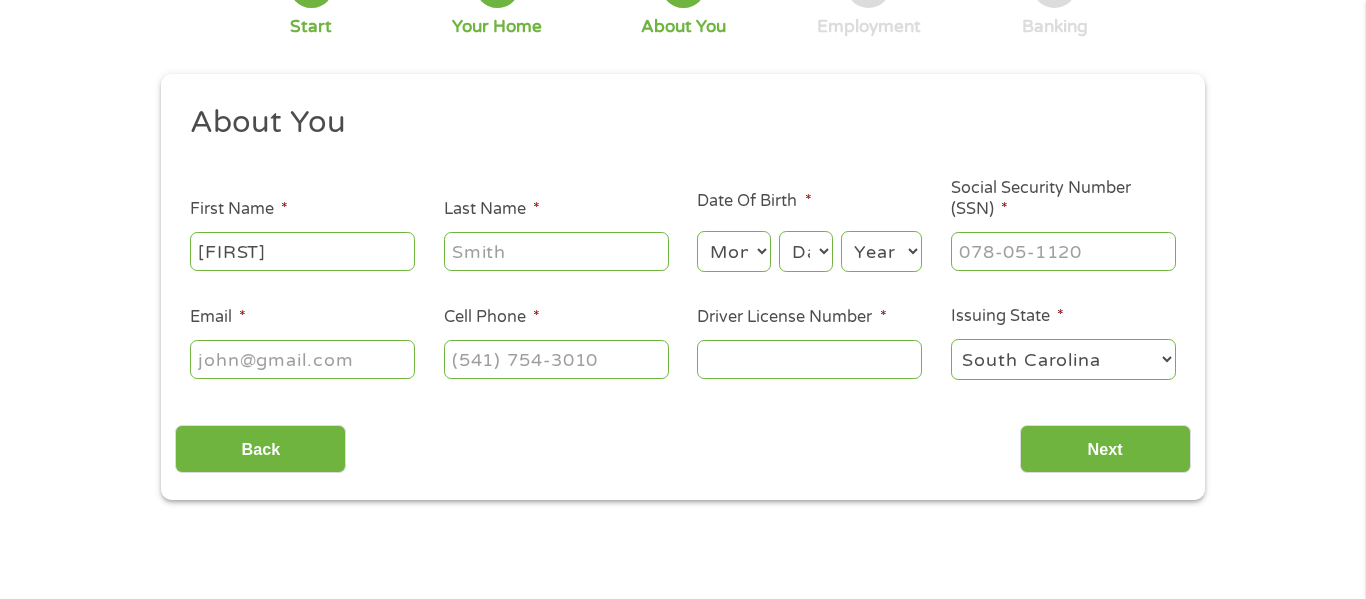 type on "[LAST]" 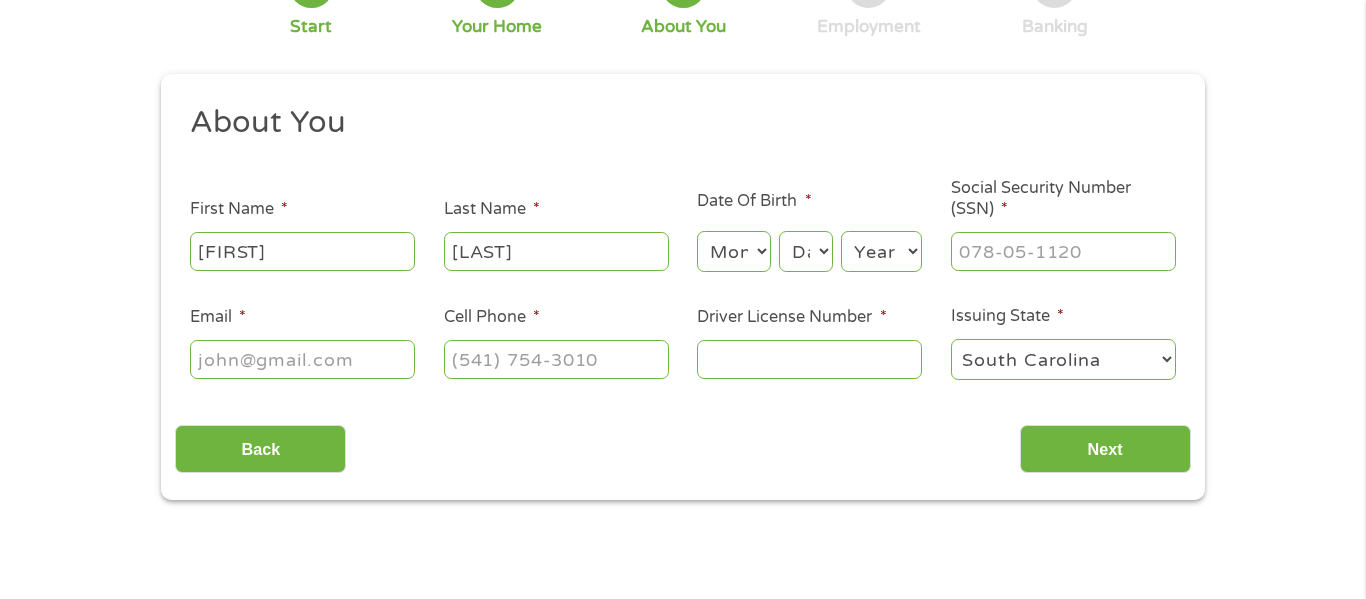 type on "[EMAIL]" 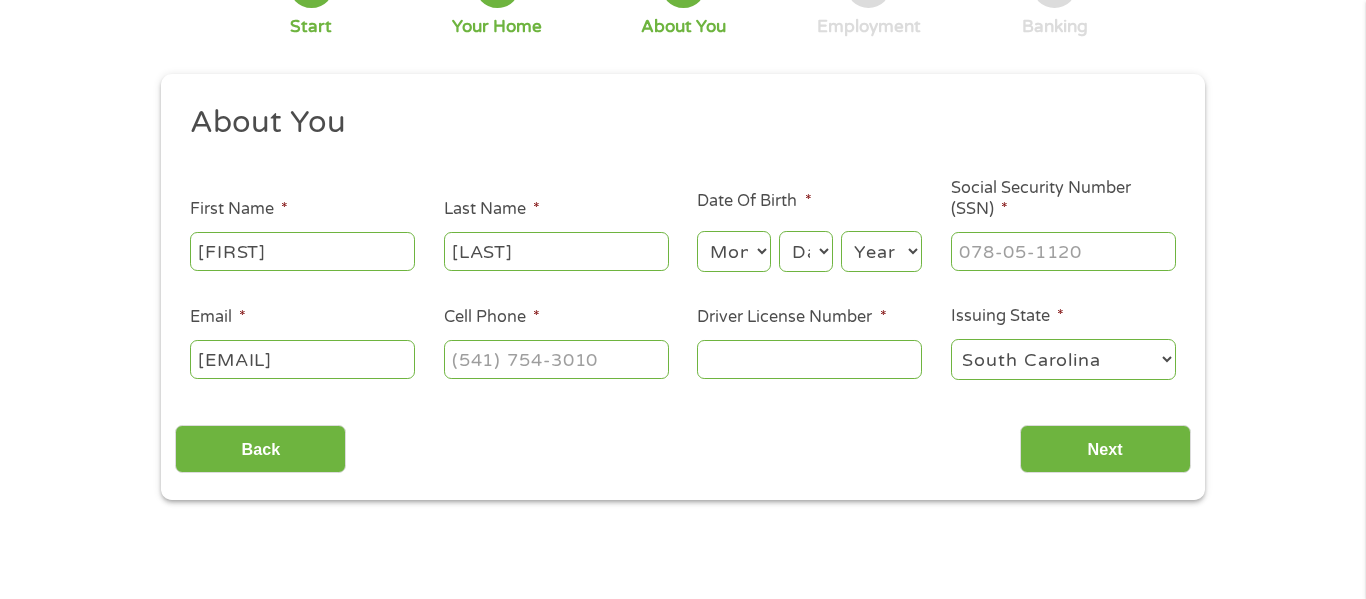 type on "[PHONE]" 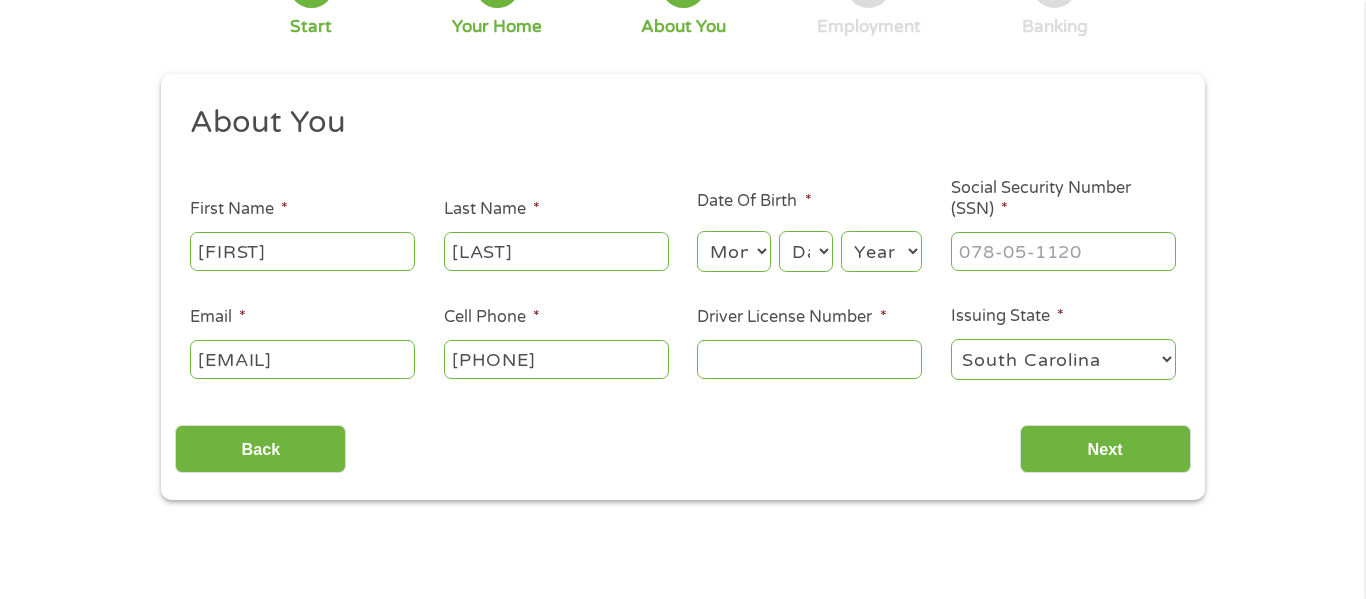 click on "Month 1 2 3 4 5 6 7 8 9 10 11 12" at bounding box center [733, 251] 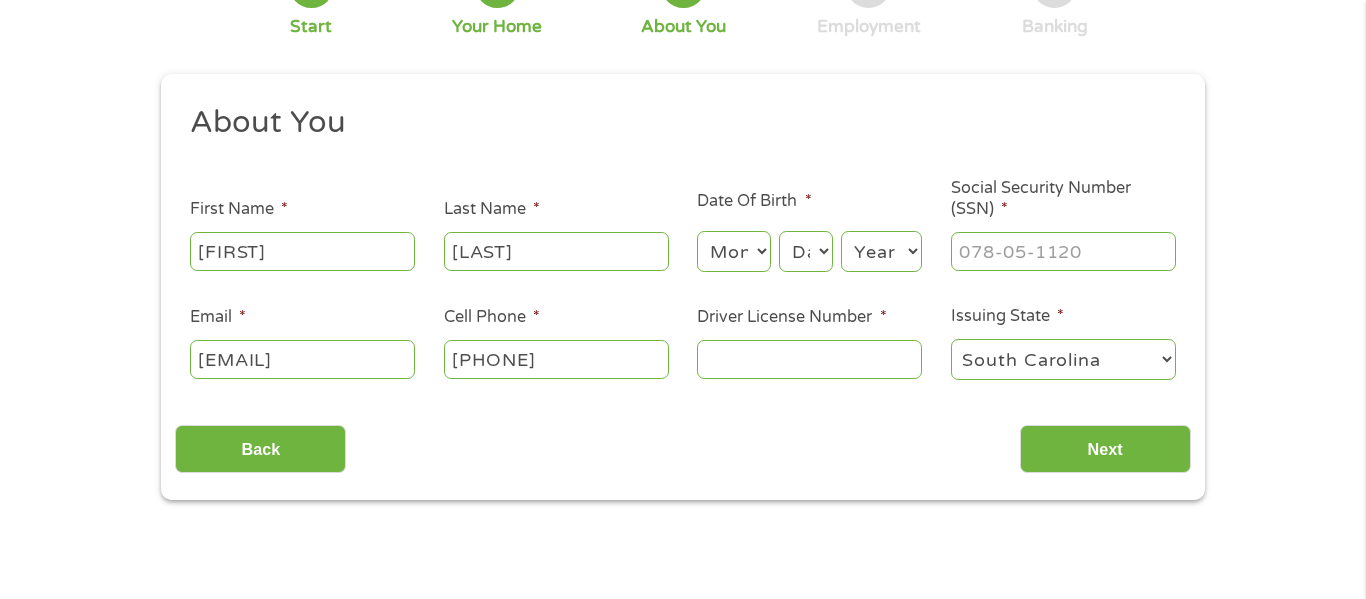 select on "2" 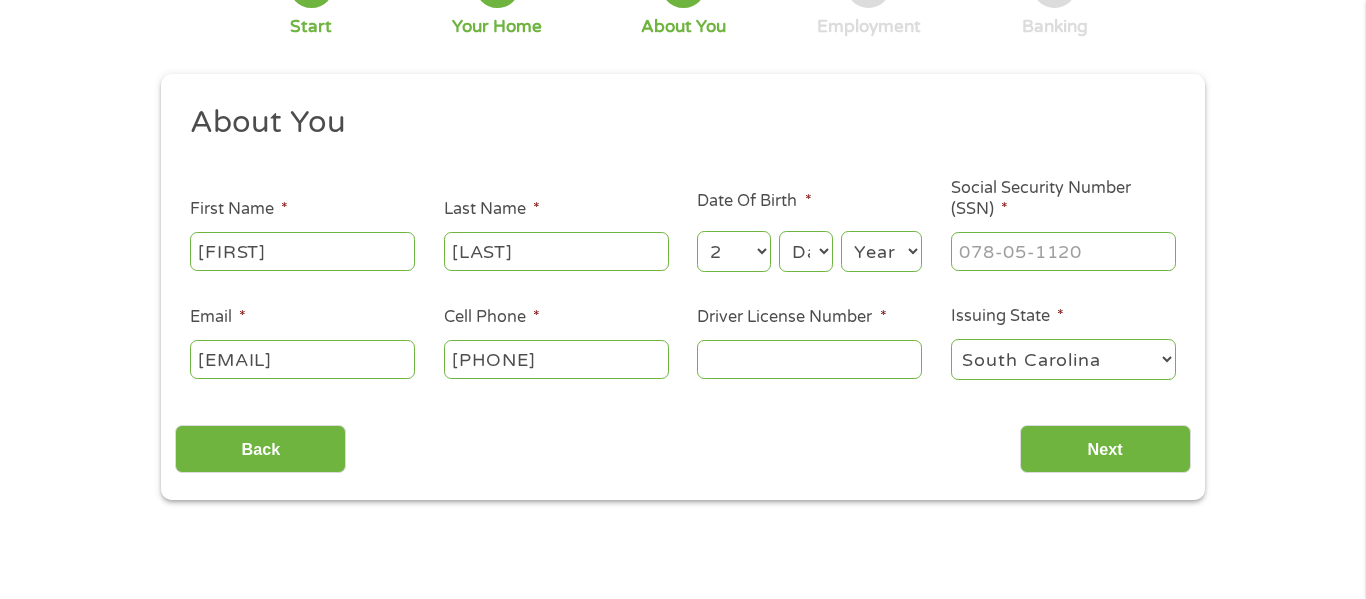 click on "Month 1 2 3 4 5 6 7 8 9 10 11 12" at bounding box center [733, 251] 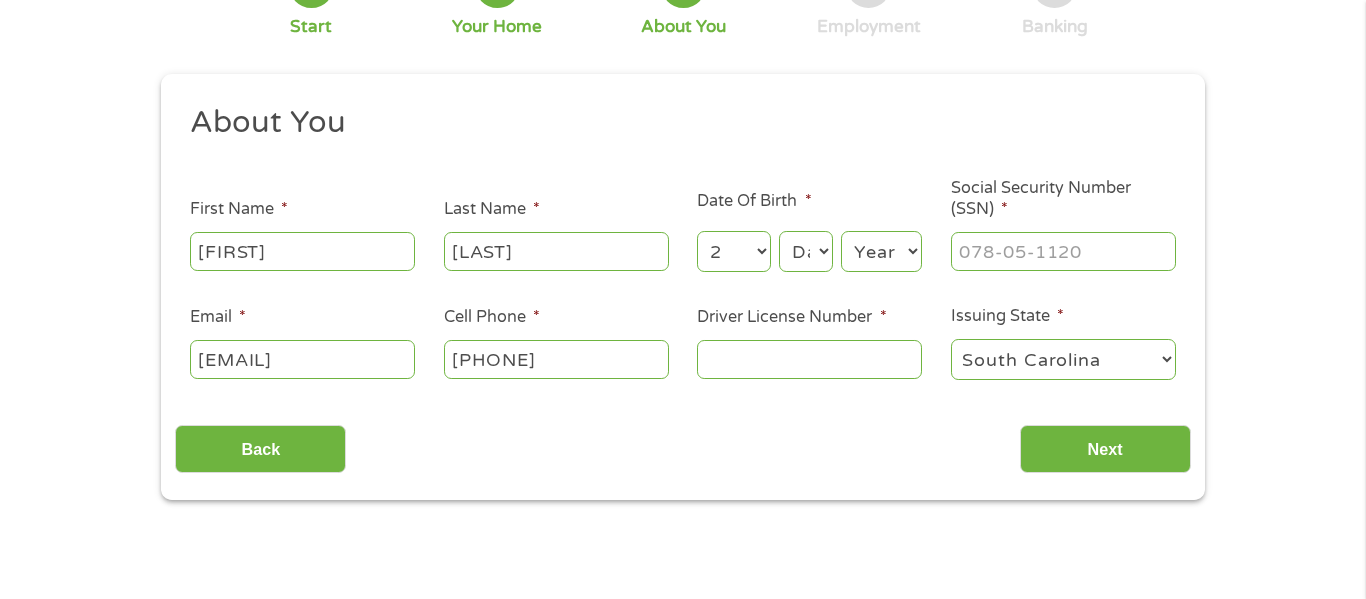 select on "20" 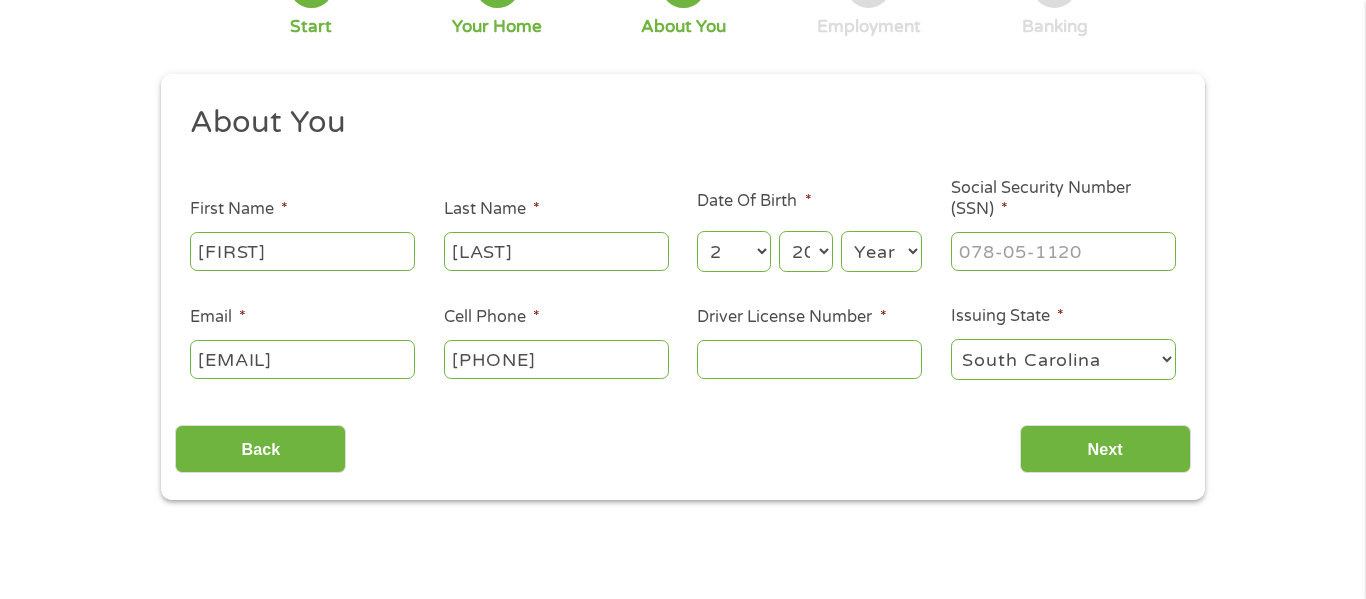 click on "Day 1 2 3 4 5 6 7 8 9 10 11 12 13 14 15 16 17 18 19 20 21 22 23 24 25 26 27 28 29 30 31" at bounding box center [806, 251] 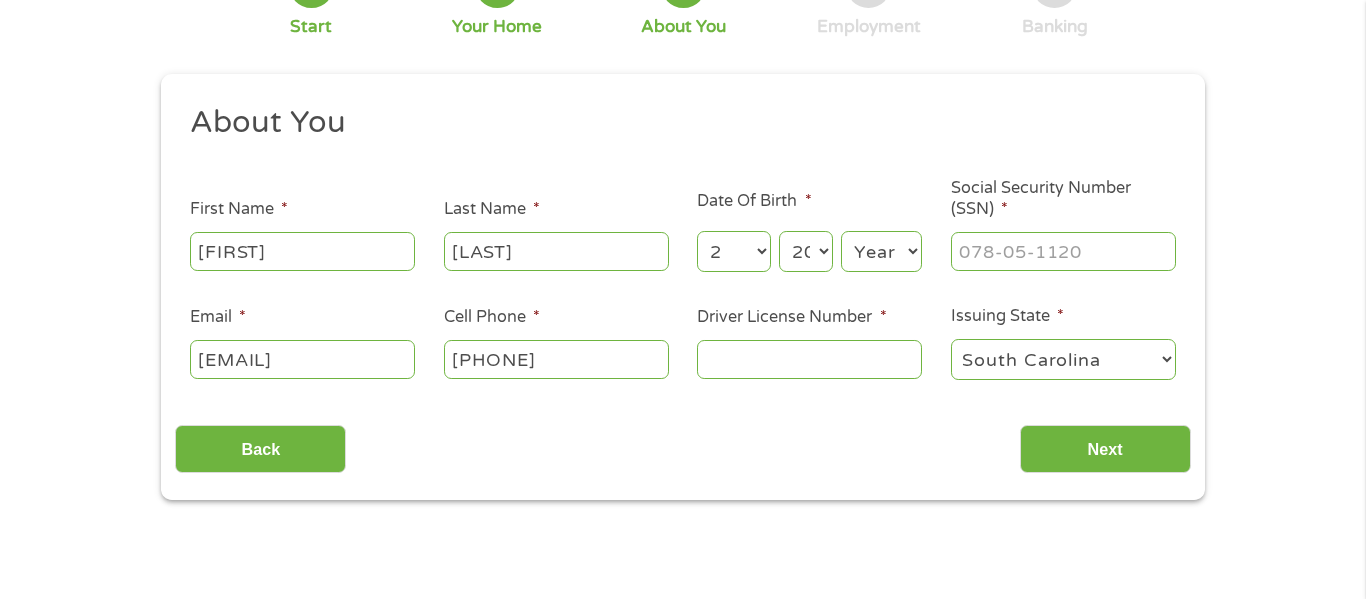 click on "Year 2007 2006 2005 2004 2003 2002 2001 2000 1999 1998 1997 1996 1995 1994 1993 1992 1991 1990 1989 1988 1987 1986 1985 1984 1983 1982 1981 1980 1979 1978 1977 1976 1975 1974 1973 1972 1971 1970 1969 1968 1967 1966 1965 1964 1963 1962 1961 1960 1959 1958 1957 1956 1955 1954 1953 1952 1951 1950 1949 1948 1947 1946 1945 1944 1943 1942 1941 1940 1939 1938 1937 1936 1935 1934 1933 1932 1931 1930 1929 1928 1927 1926 1925 1924 1923 1922 1921 1920" at bounding box center [881, 251] 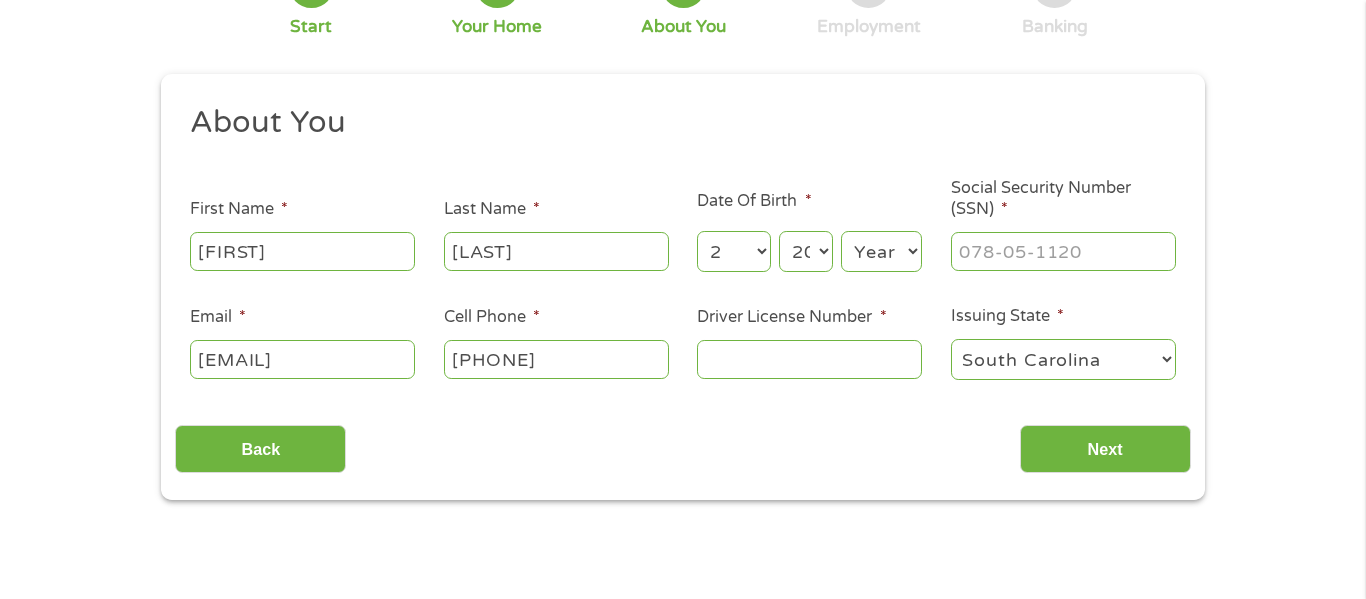 select on "1960" 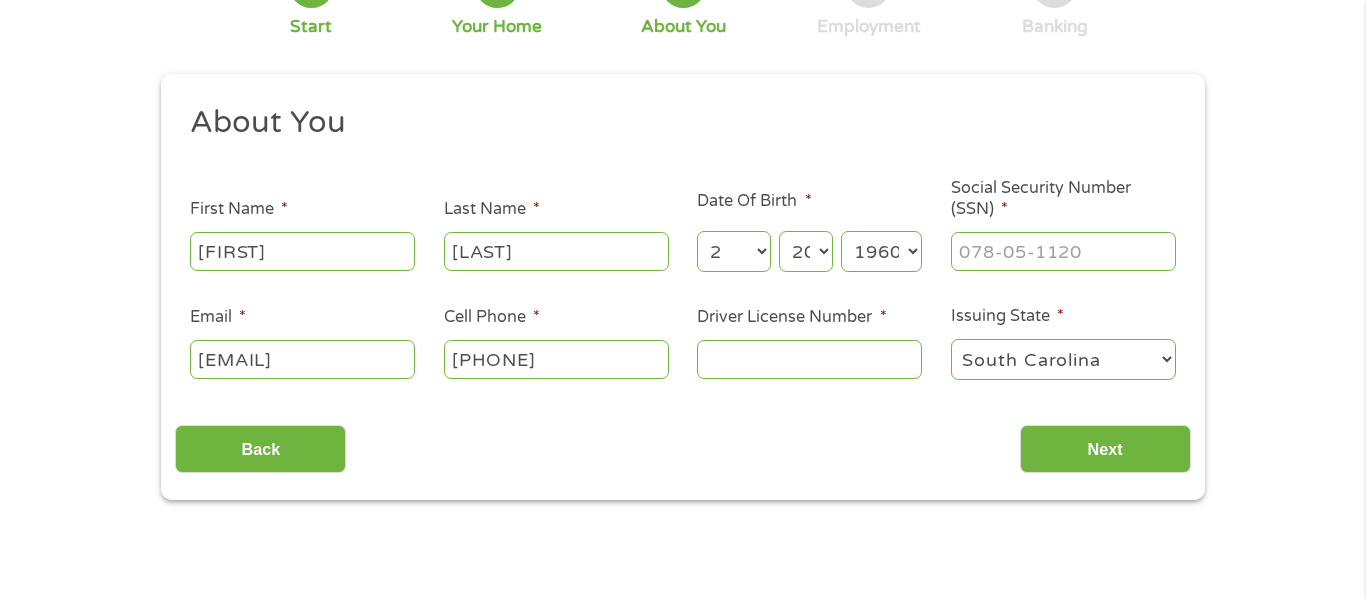 click on "Year 2007 2006 2005 2004 2003 2002 2001 2000 1999 1998 1997 1996 1995 1994 1993 1992 1991 1990 1989 1988 1987 1986 1985 1984 1983 1982 1981 1980 1979 1978 1977 1976 1975 1974 1973 1972 1971 1970 1969 1968 1967 1966 1965 1964 1963 1962 1961 1960 1959 1958 1957 1956 1955 1954 1953 1952 1951 1950 1949 1948 1947 1946 1945 1944 1943 1942 1941 1940 1939 1938 1937 1936 1935 1934 1933 1932 1931 1930 1929 1928 1927 1926 1925 1924 1923 1922 1921 1920" at bounding box center (881, 251) 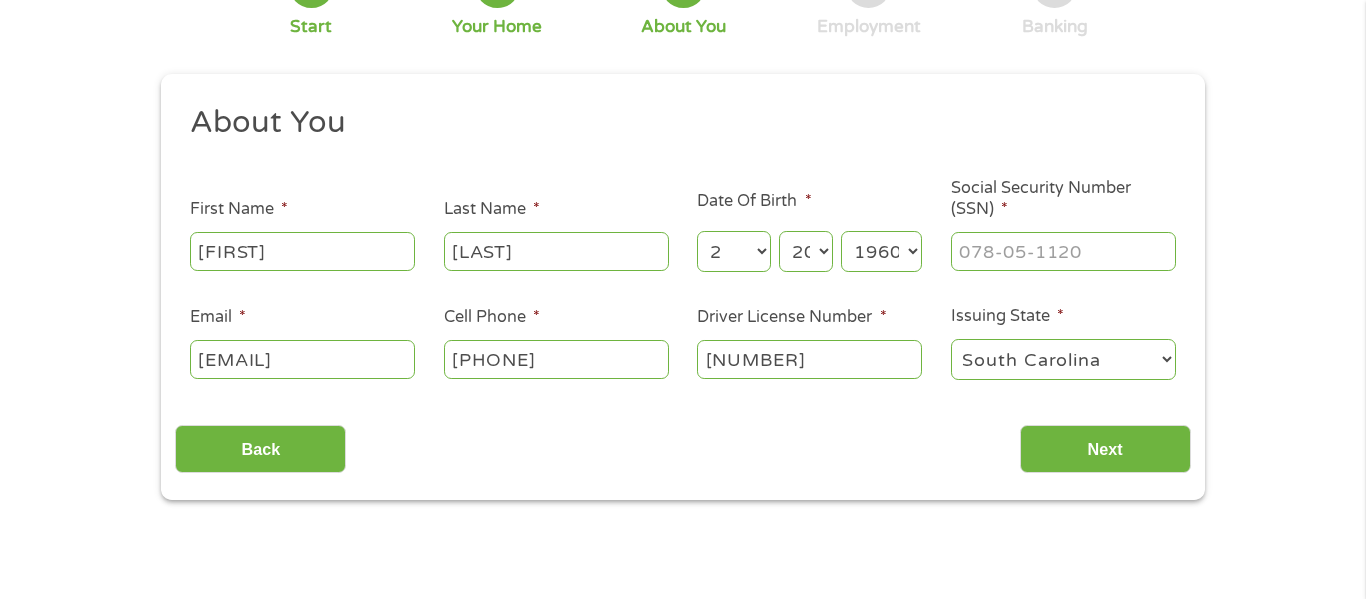 type on "[NUMBER]" 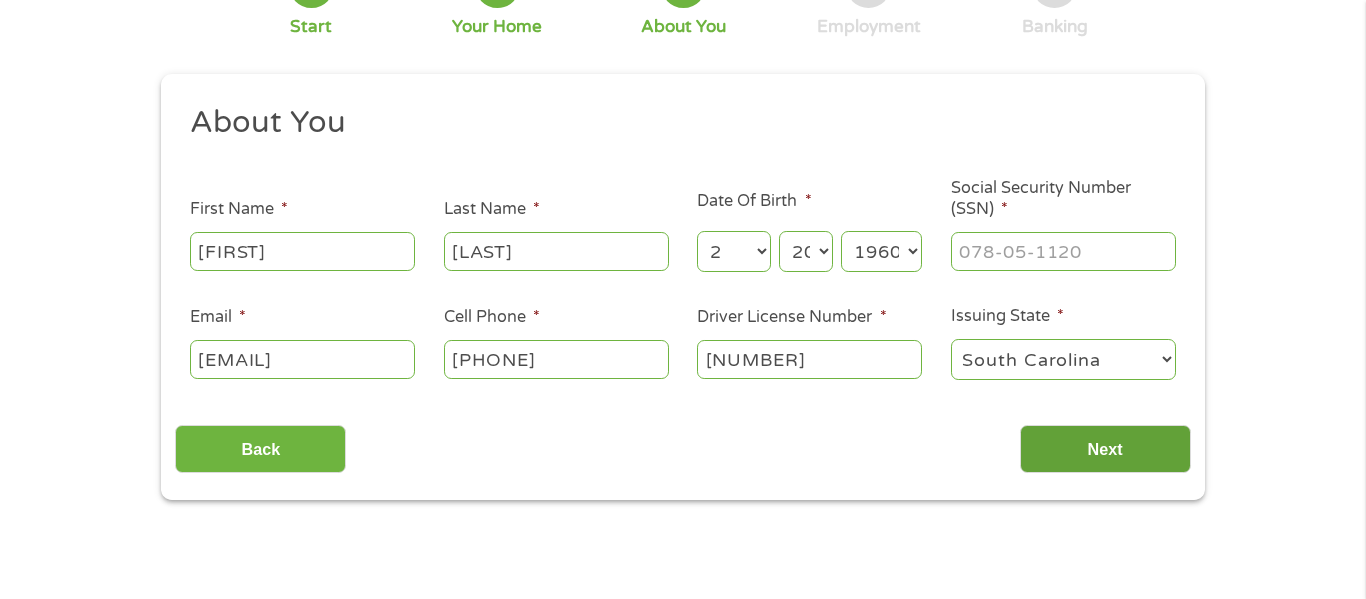 click on "Next" at bounding box center (1105, 449) 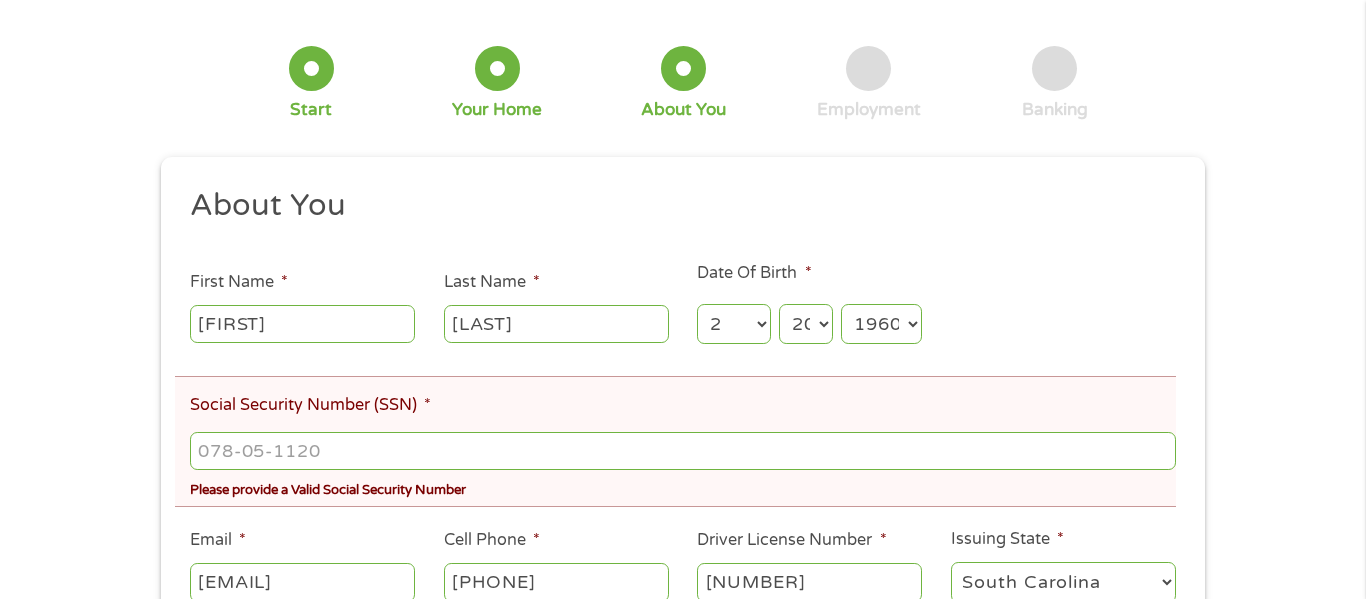 scroll, scrollTop: 0, scrollLeft: 0, axis: both 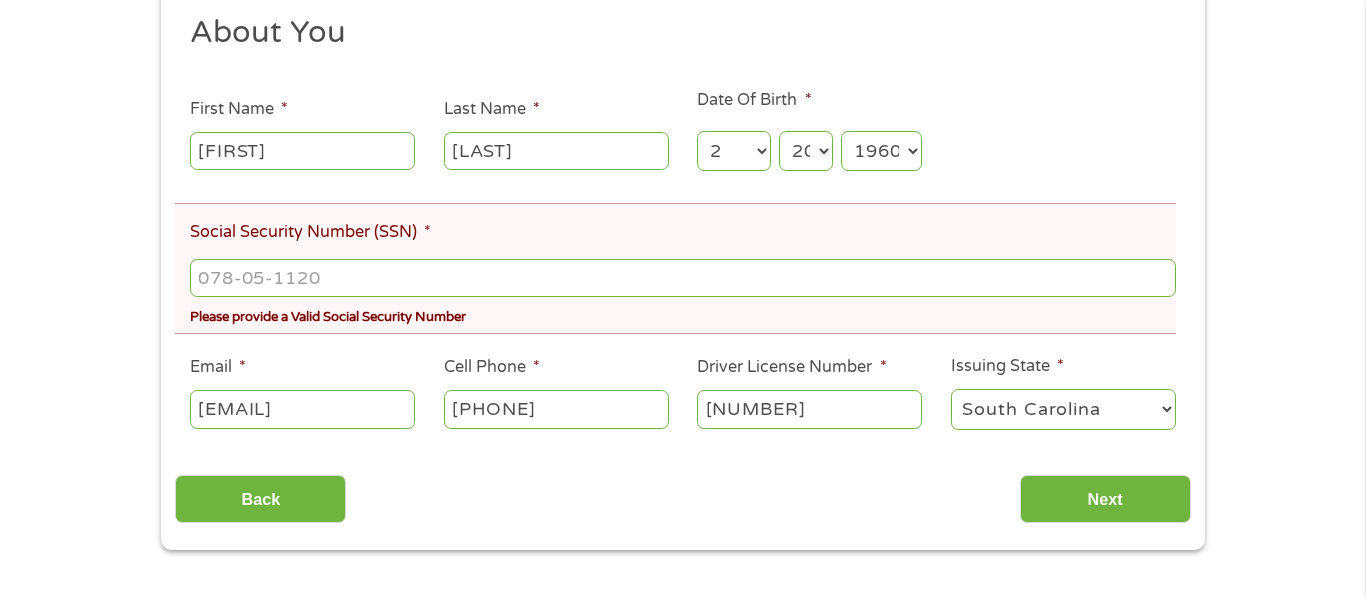 click at bounding box center (683, 278) 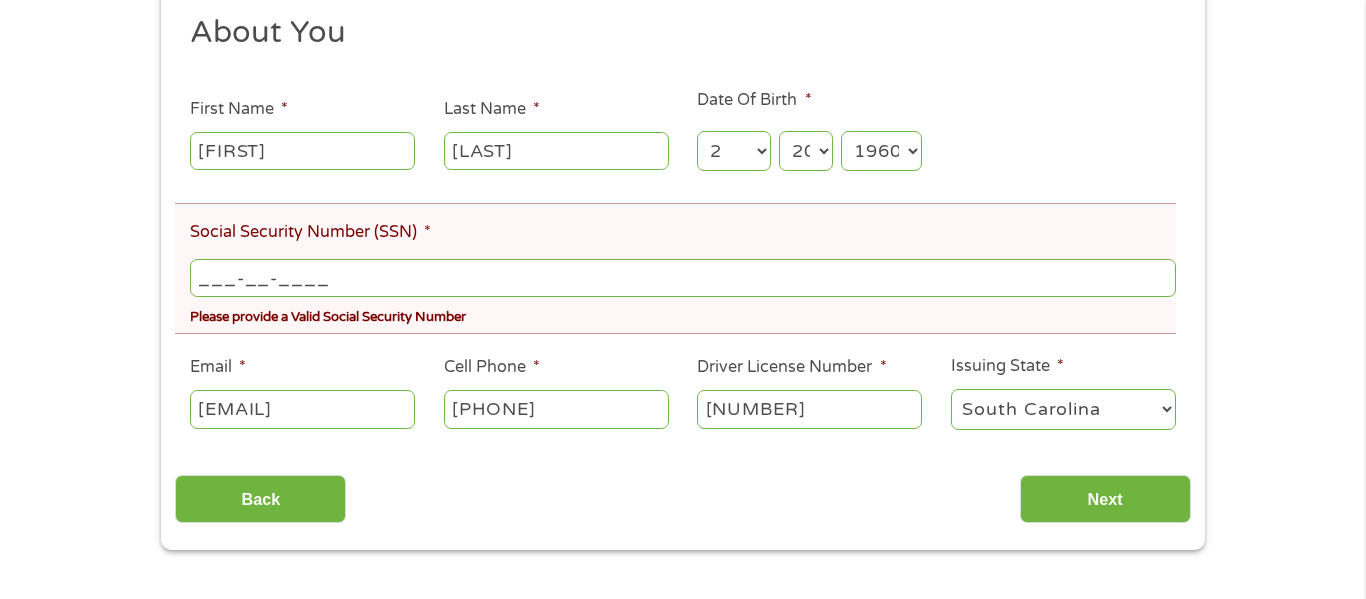 click on "___-__-____" at bounding box center (683, 278) 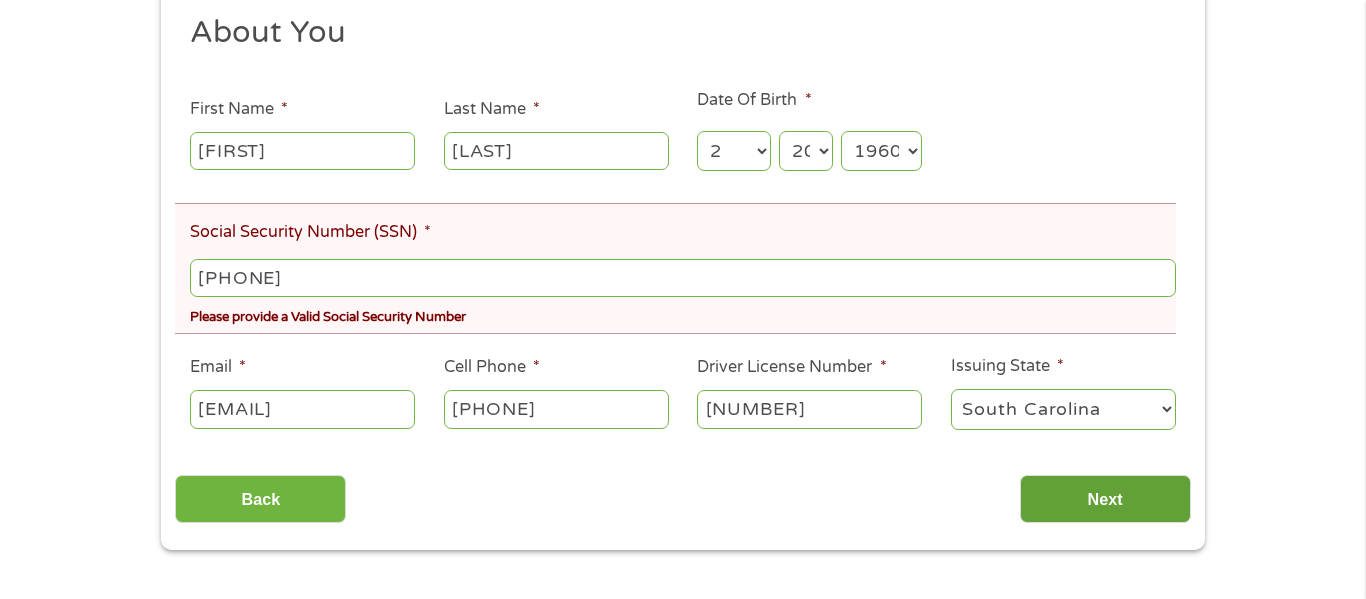 click on "Next" at bounding box center [1105, 499] 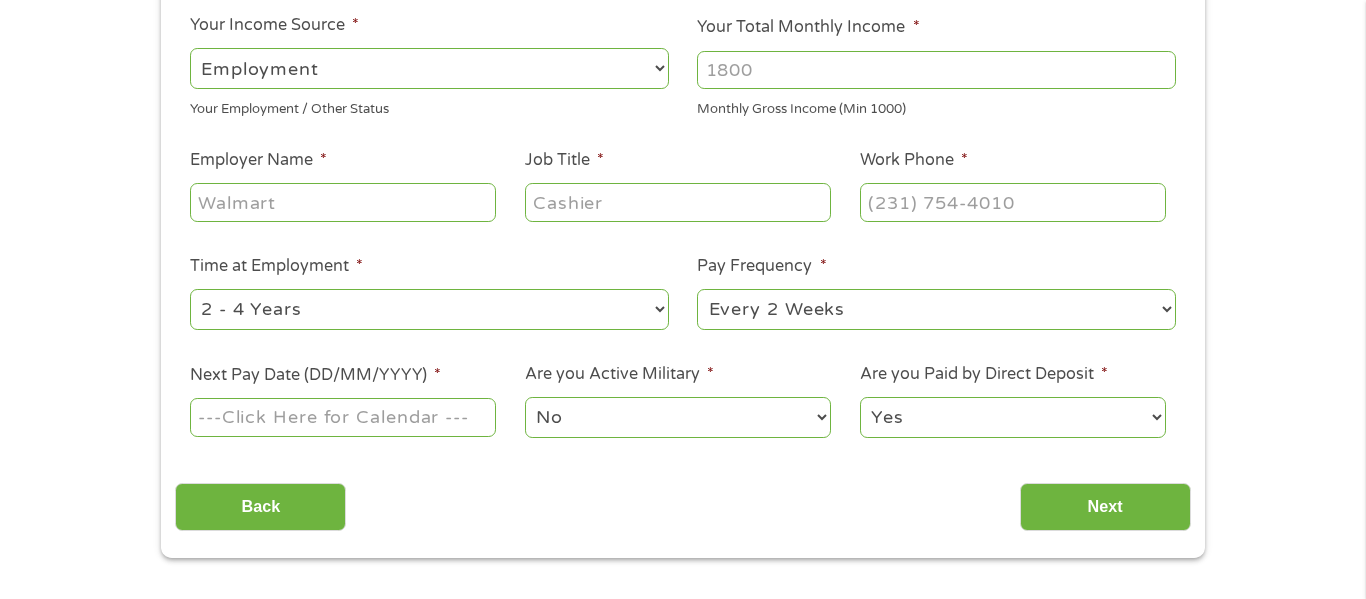 scroll, scrollTop: 0, scrollLeft: 0, axis: both 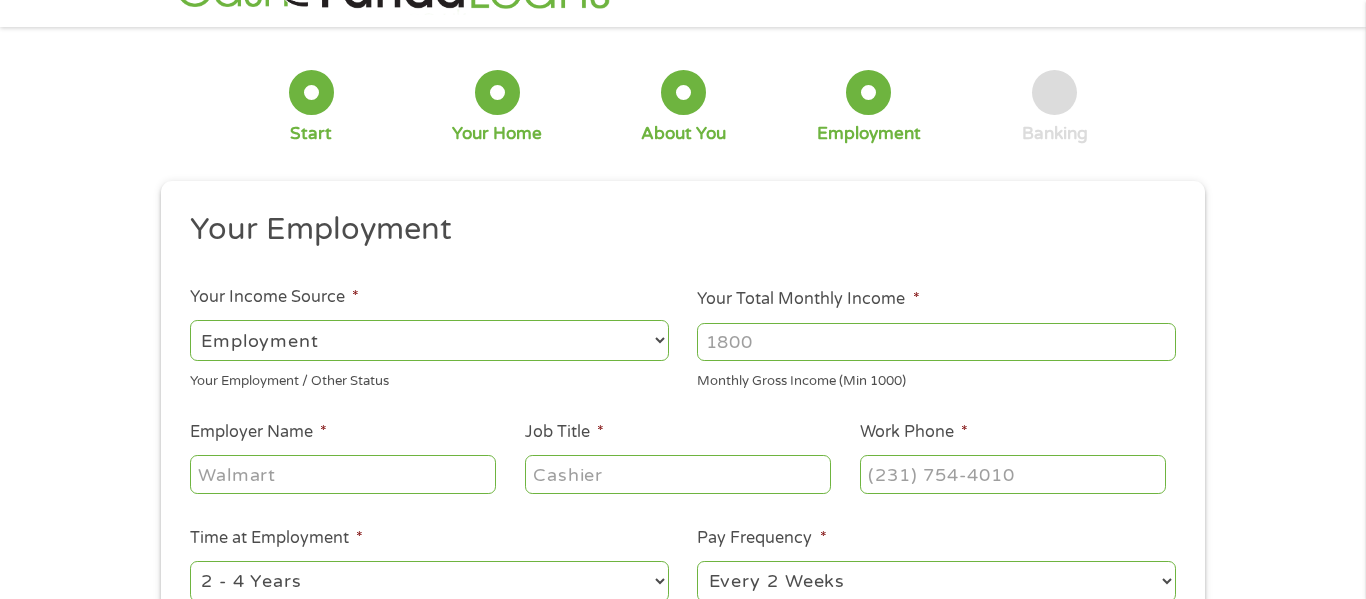 click on "--- Choose one --- Employment Self Employed Benefits" at bounding box center (429, 340) 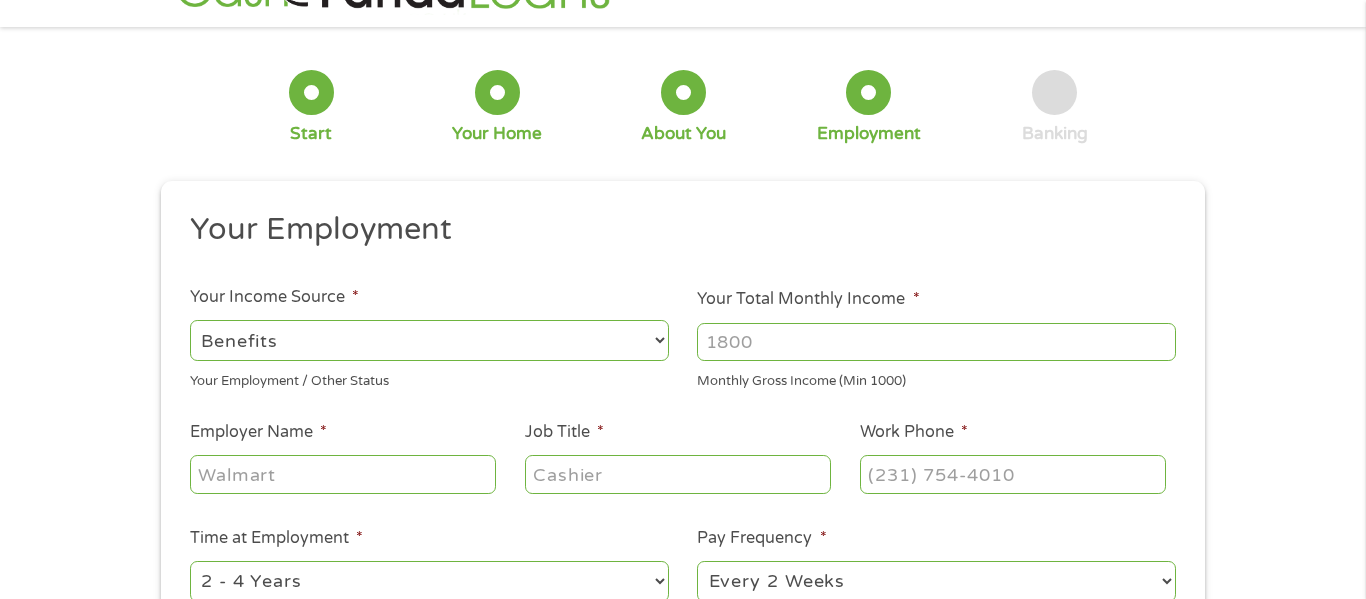 click on "--- Choose one --- Employment Self Employed Benefits" at bounding box center (429, 340) 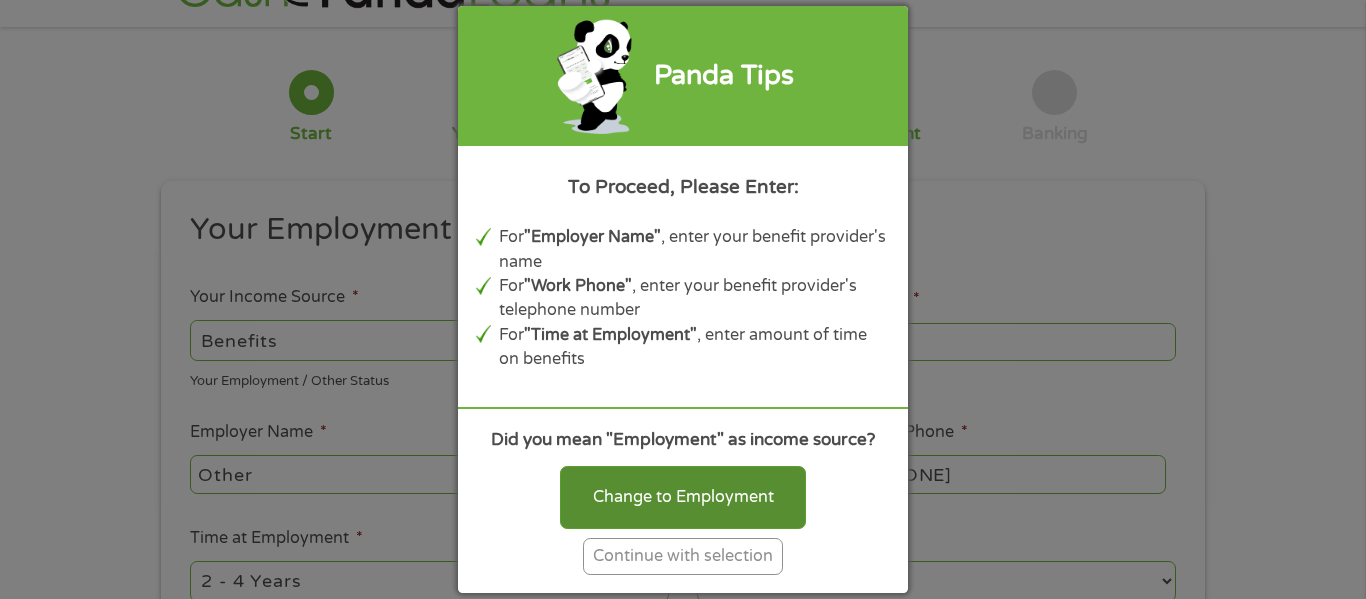 click on "Change to Employment" at bounding box center [683, 497] 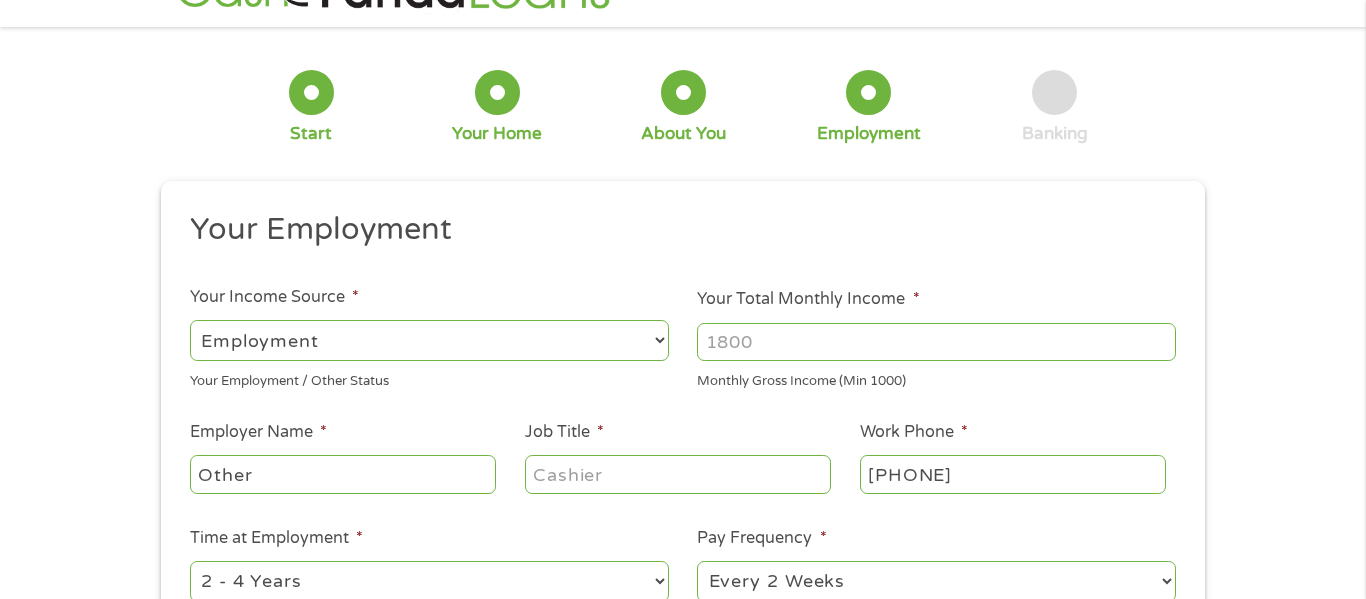 click on "--- Choose one --- Employment Self Employed Benefits" at bounding box center [429, 340] 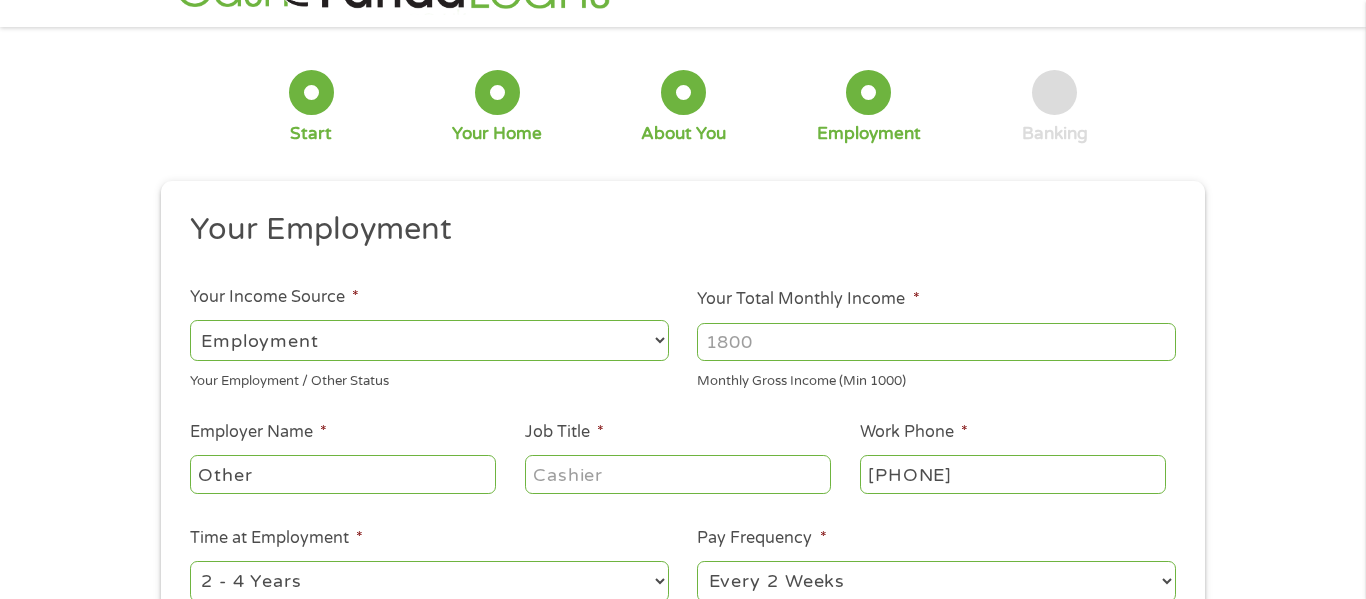 select on "benefits" 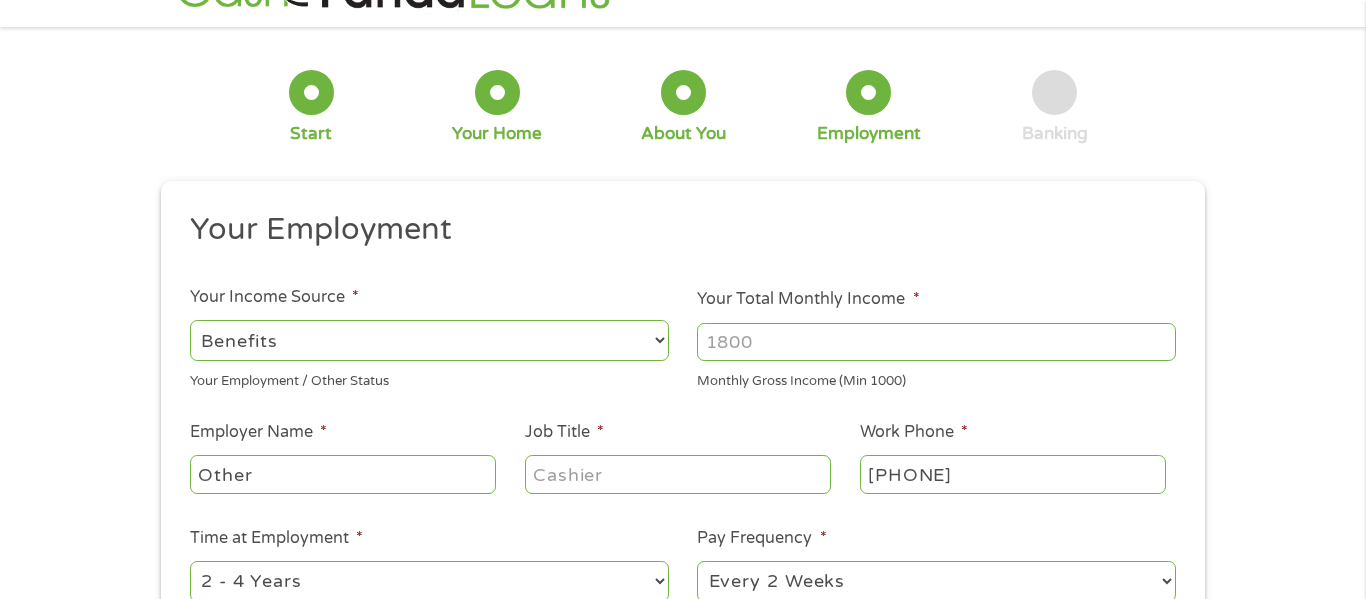 click on "--- Choose one --- Employment Self Employed Benefits" at bounding box center [429, 340] 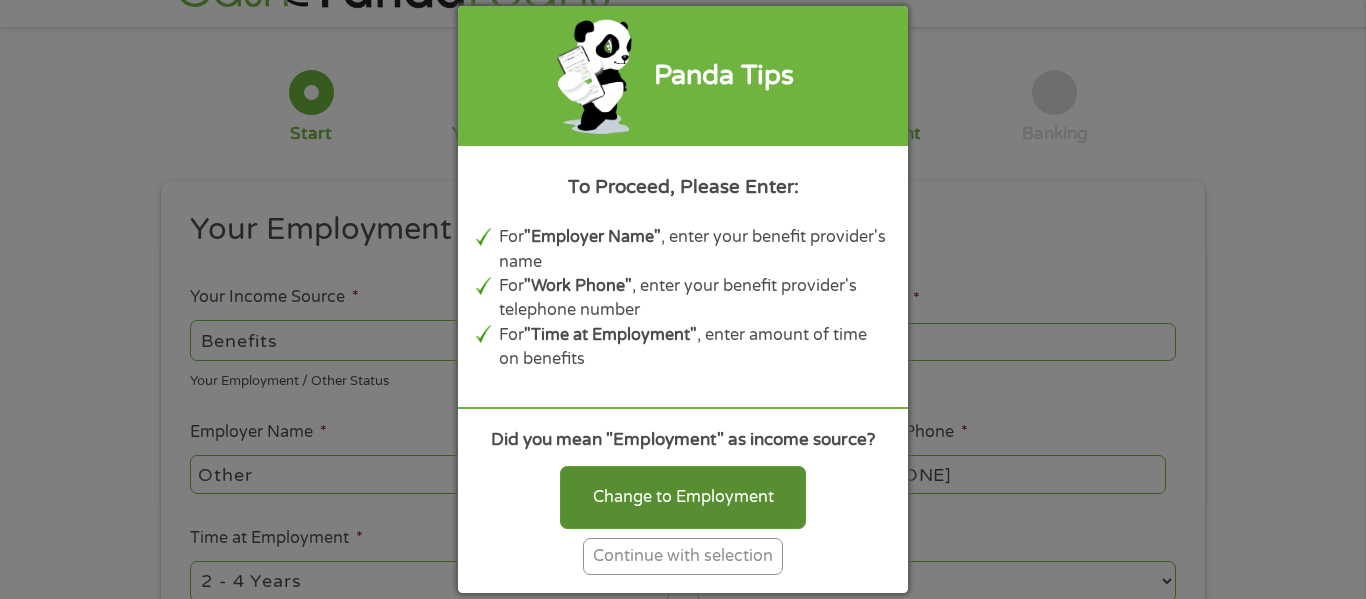 click on "Change to Employment" at bounding box center [683, 497] 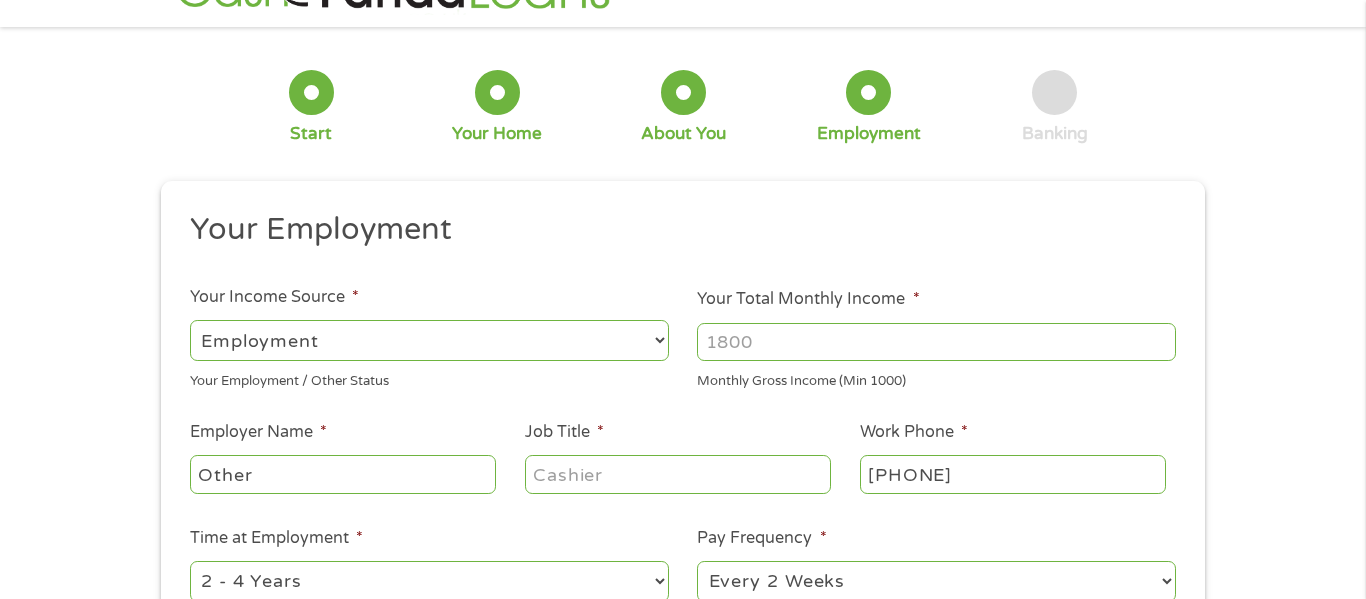 click on "Other" at bounding box center (343, 474) 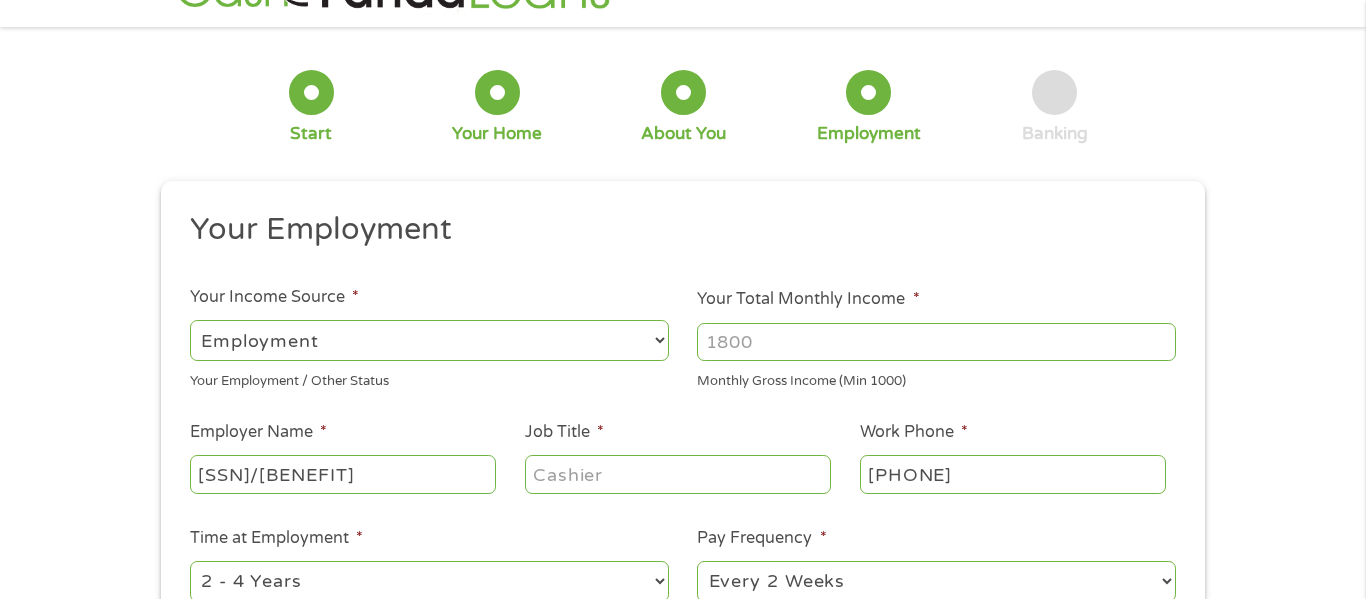 type on "[SSN]/[BENEFIT]" 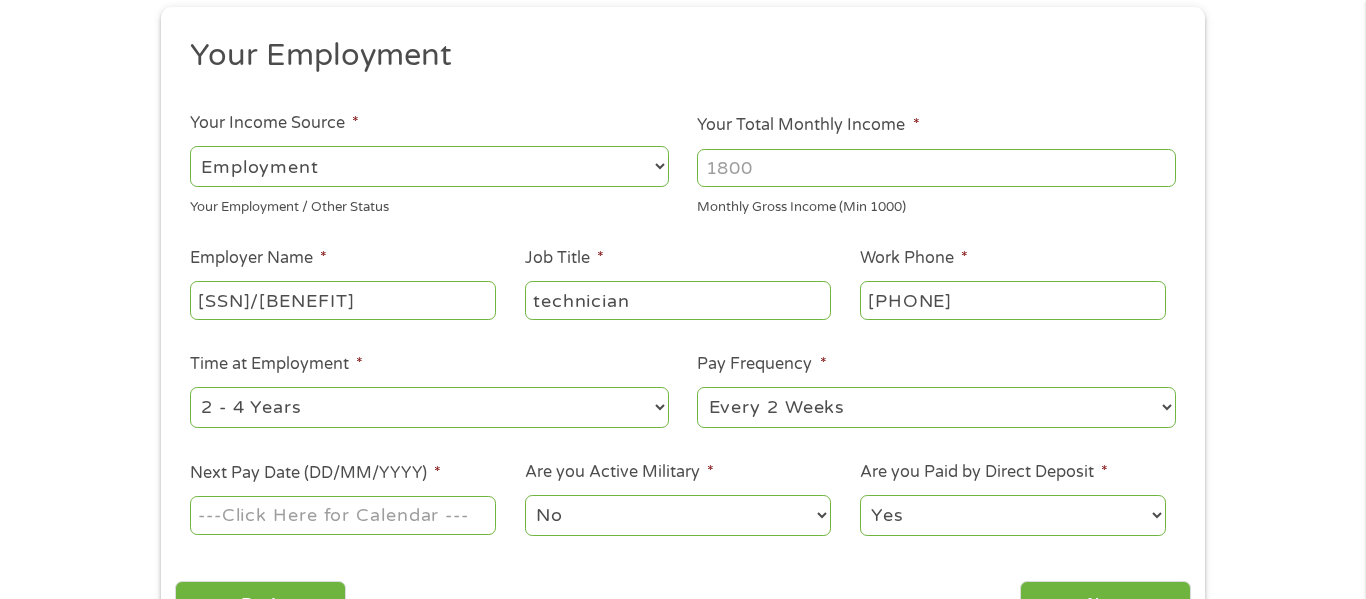scroll, scrollTop: 240, scrollLeft: 0, axis: vertical 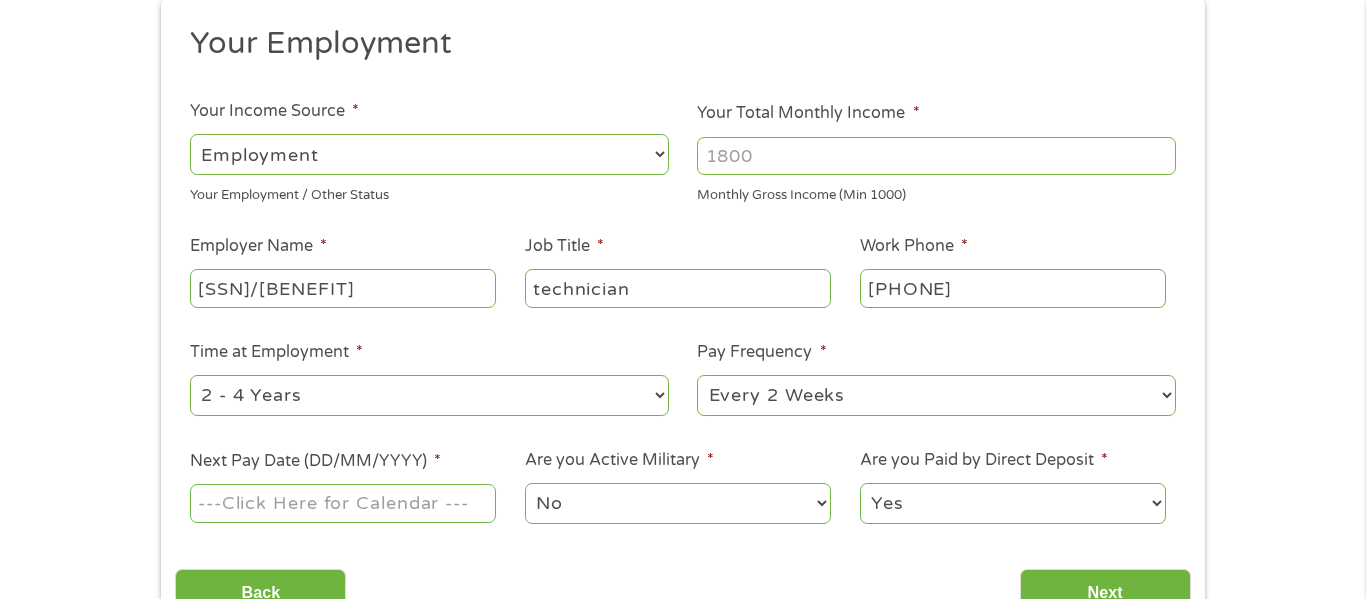 type on "technician" 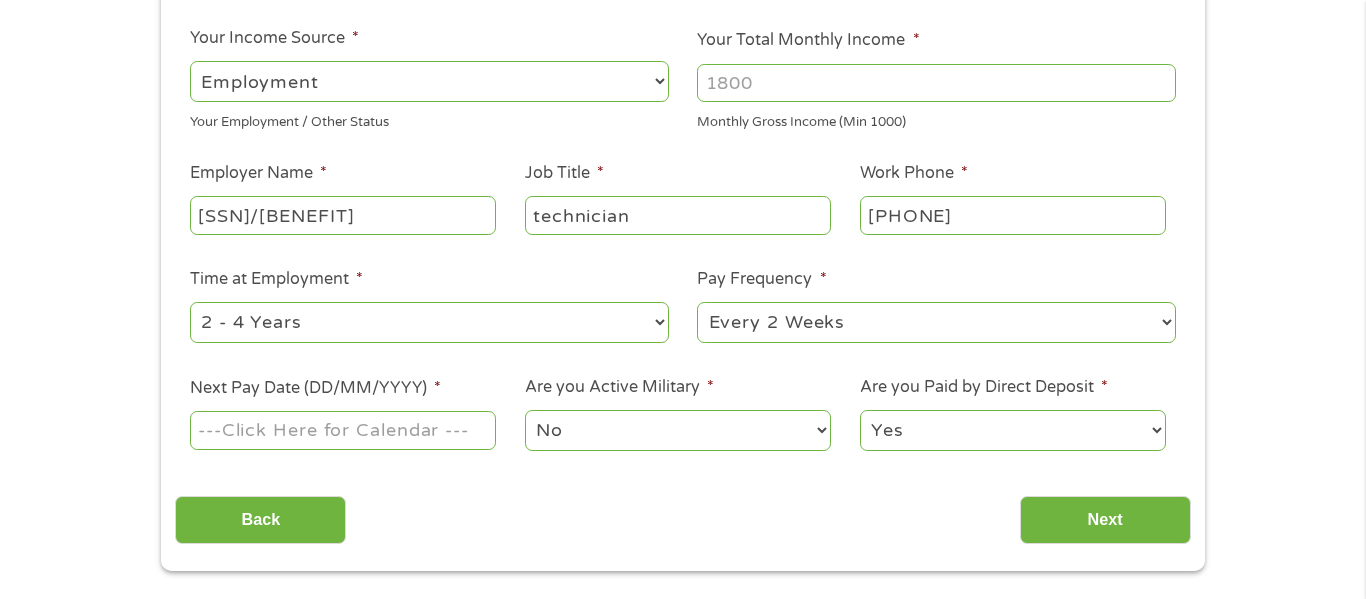 scroll, scrollTop: 337, scrollLeft: 0, axis: vertical 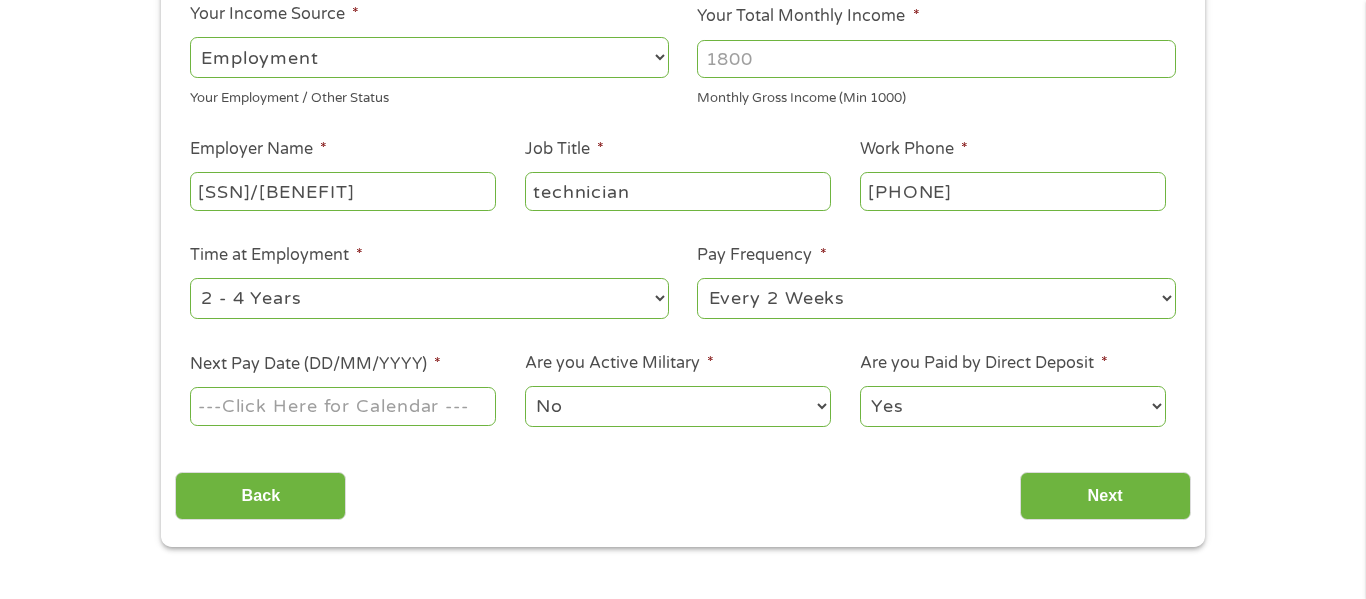 type on "[NUMBER]" 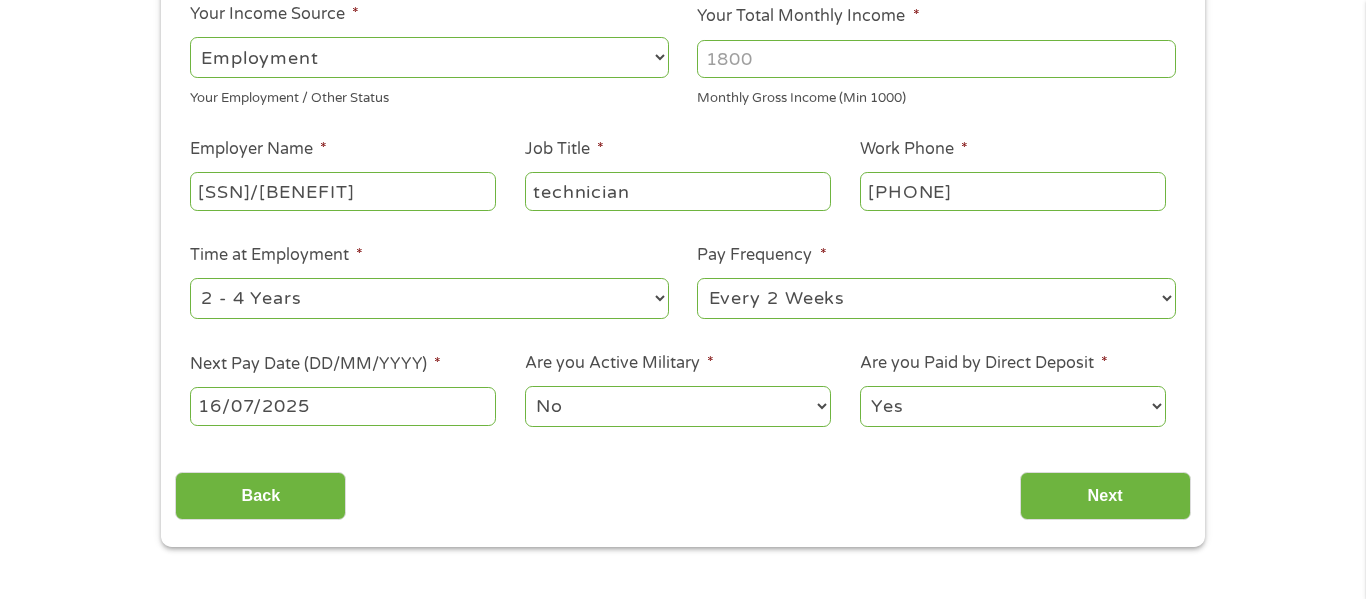 click on "Yes No" at bounding box center [1013, 406] 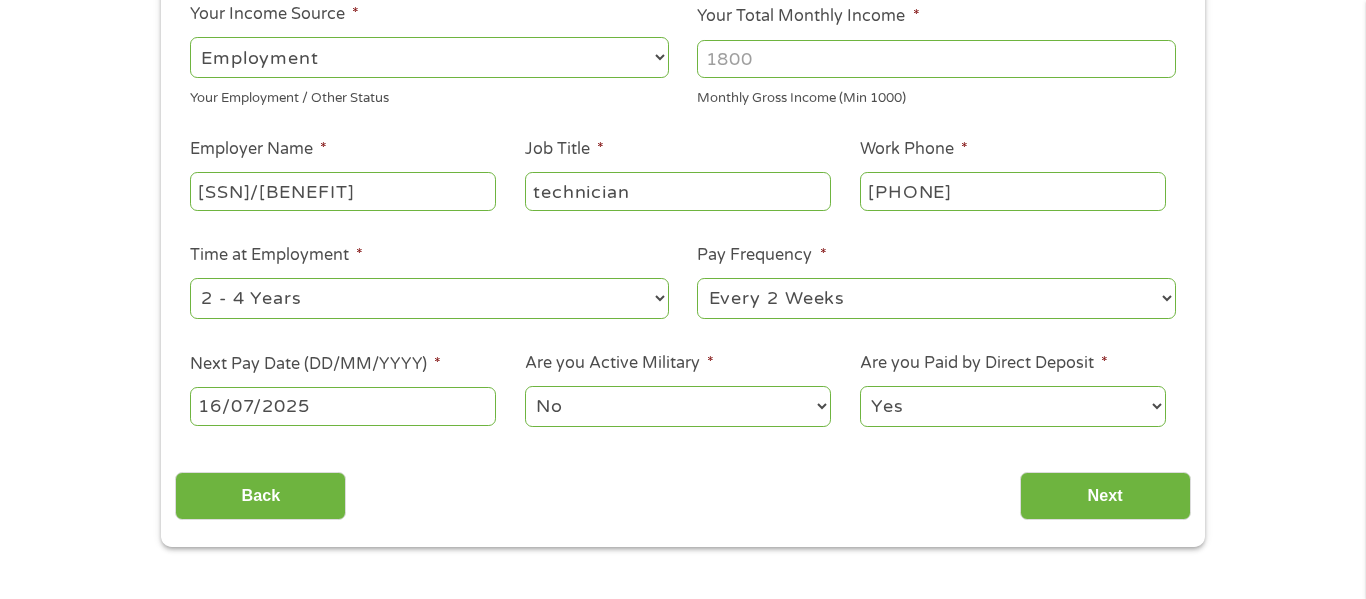 click on "Yes No" at bounding box center [1013, 406] 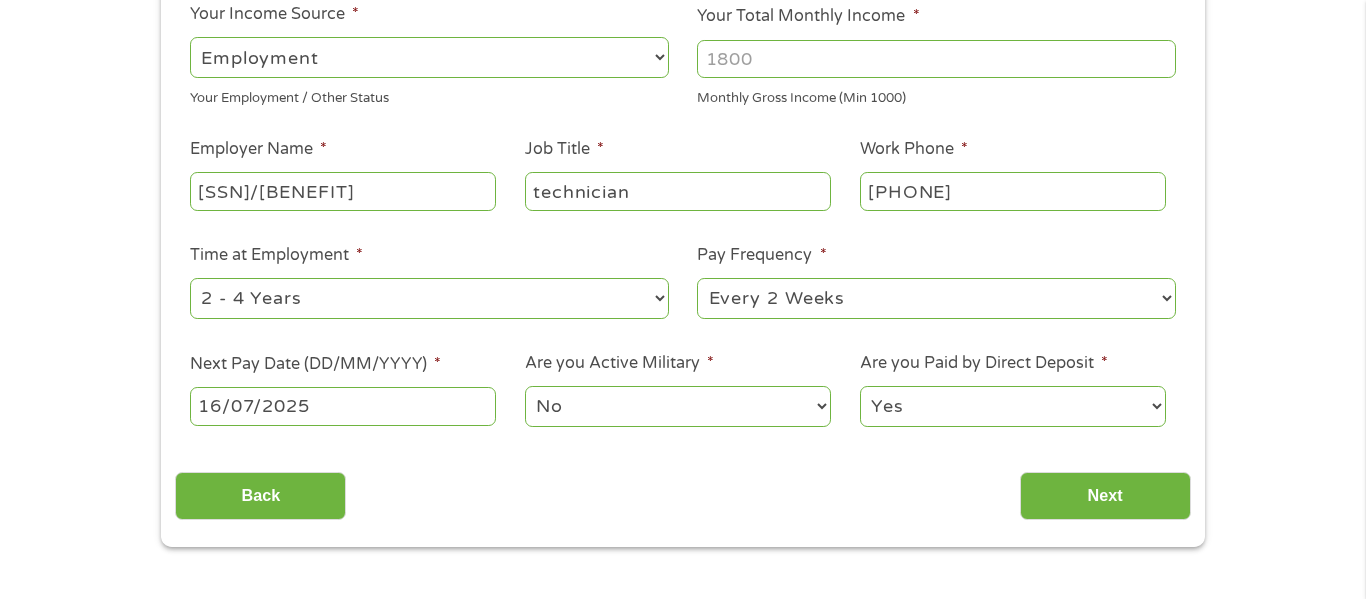 click on "--- Choose one --- Every 2 Weeks Every Week Monthly Semi-Monthly" at bounding box center [936, 298] 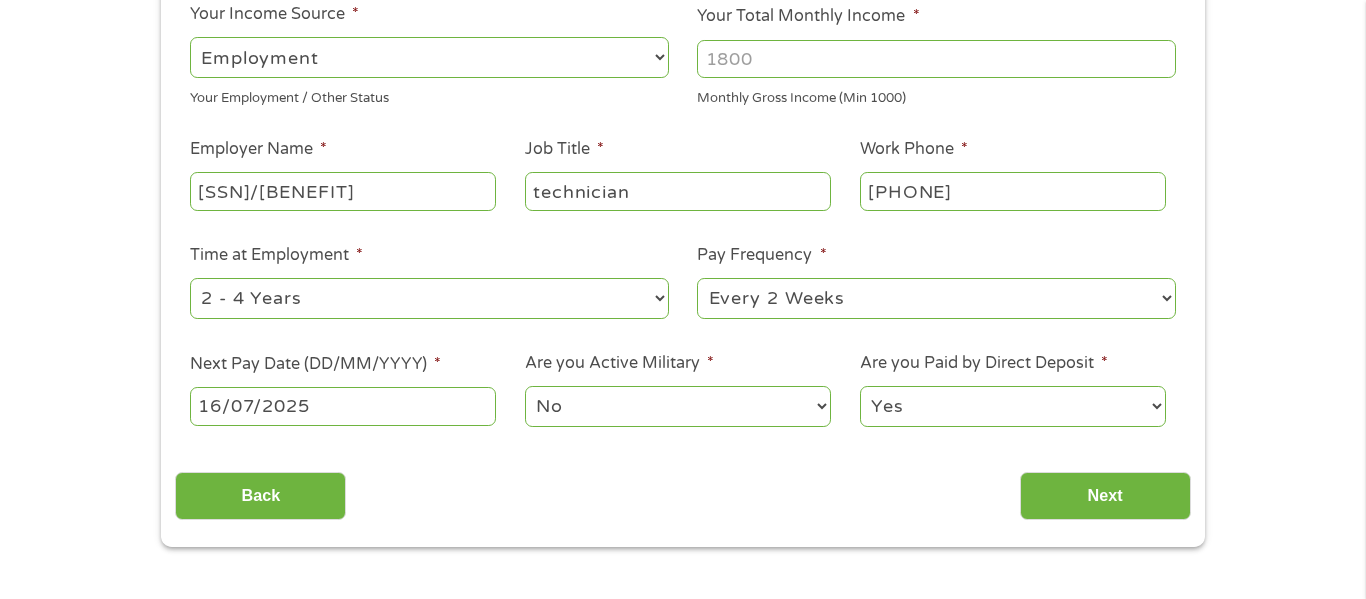 select on "monthly" 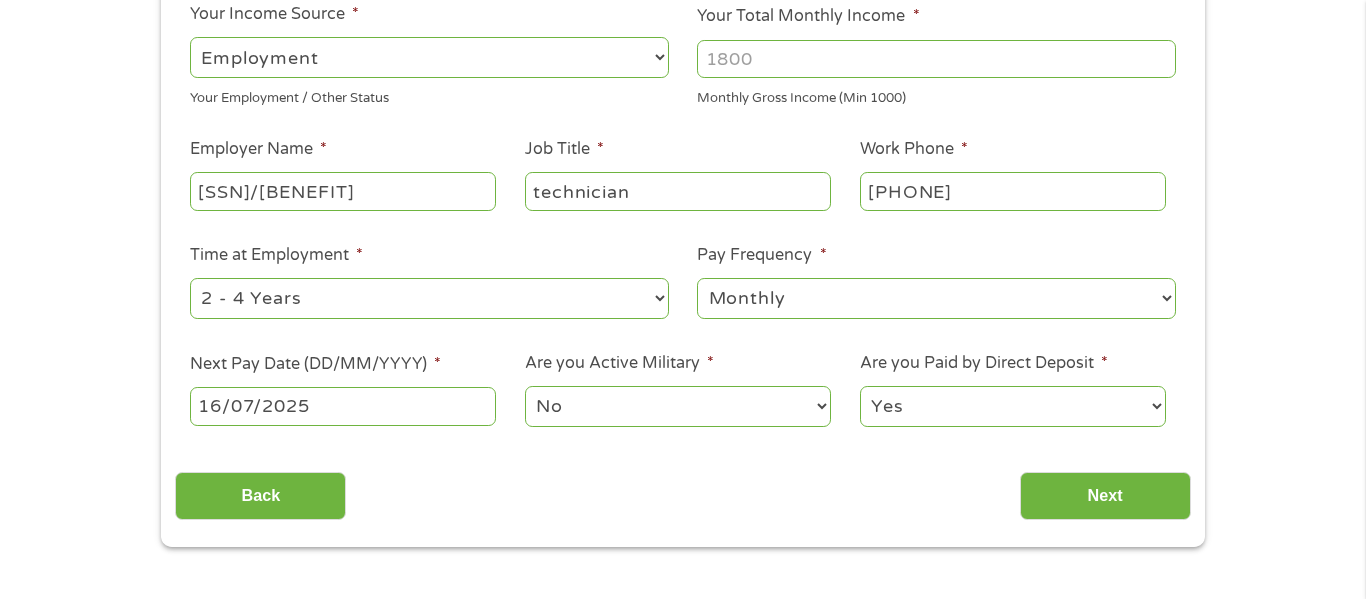 click on "--- Choose one --- Every 2 Weeks Every Week Monthly Semi-Monthly" at bounding box center [936, 298] 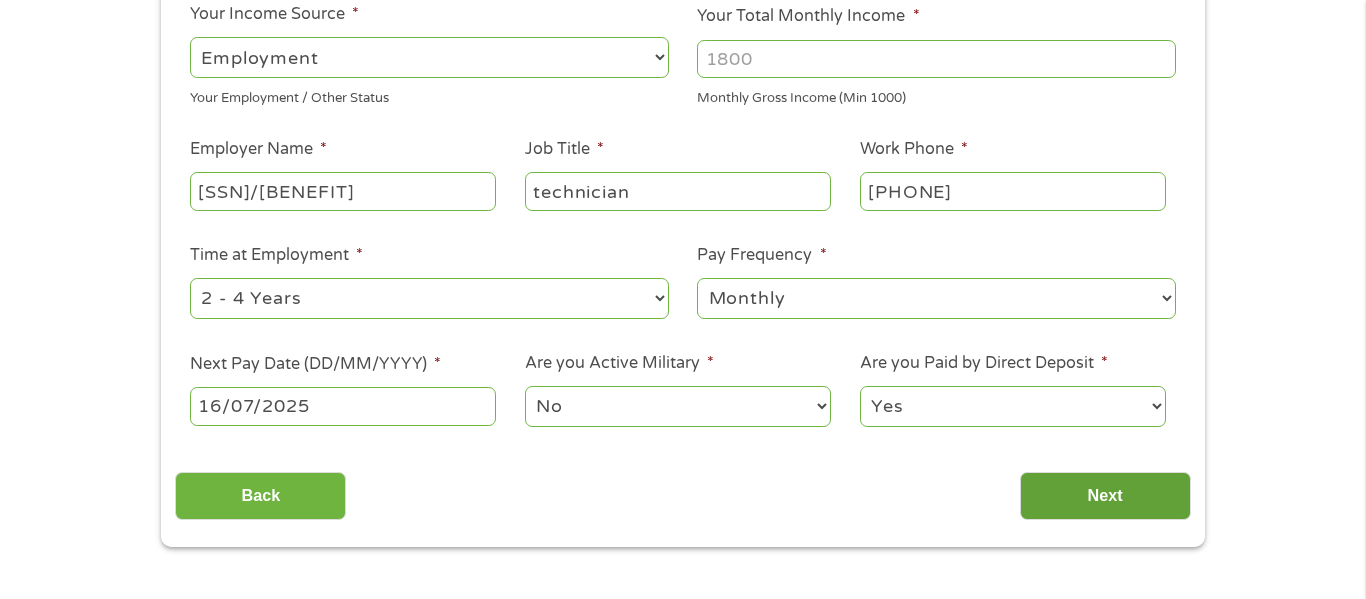 click on "Next" at bounding box center (1105, 496) 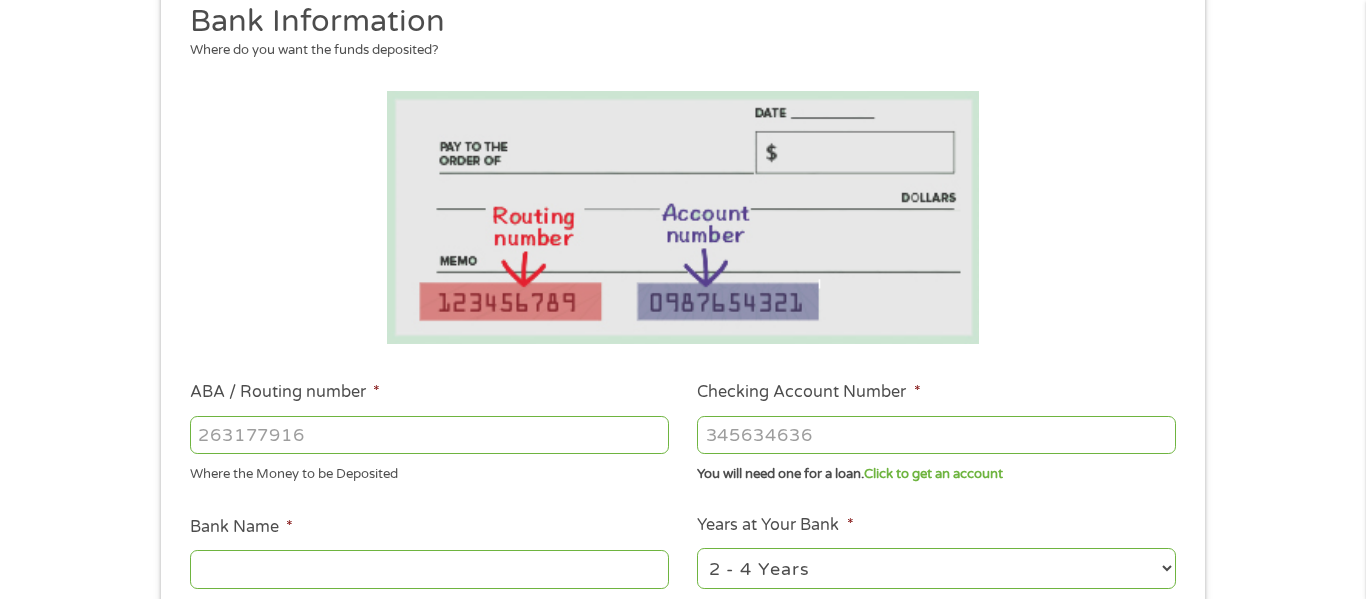 scroll, scrollTop: 0, scrollLeft: 0, axis: both 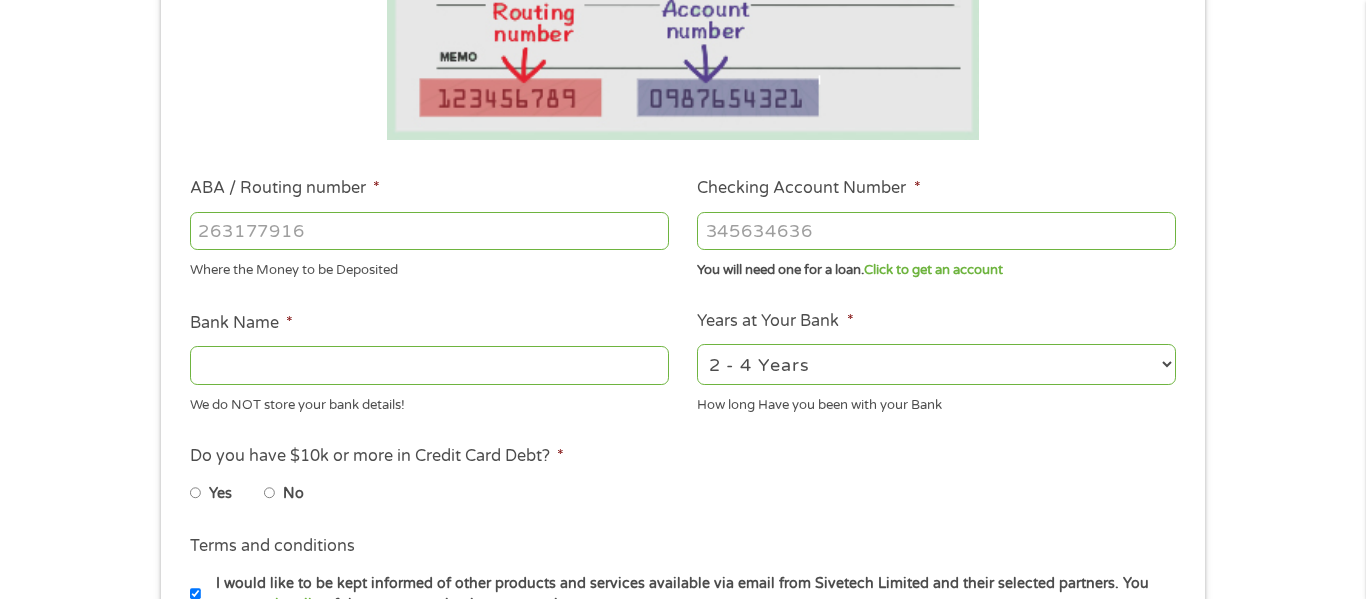click on "ABA / Routing number *" at bounding box center [429, 231] 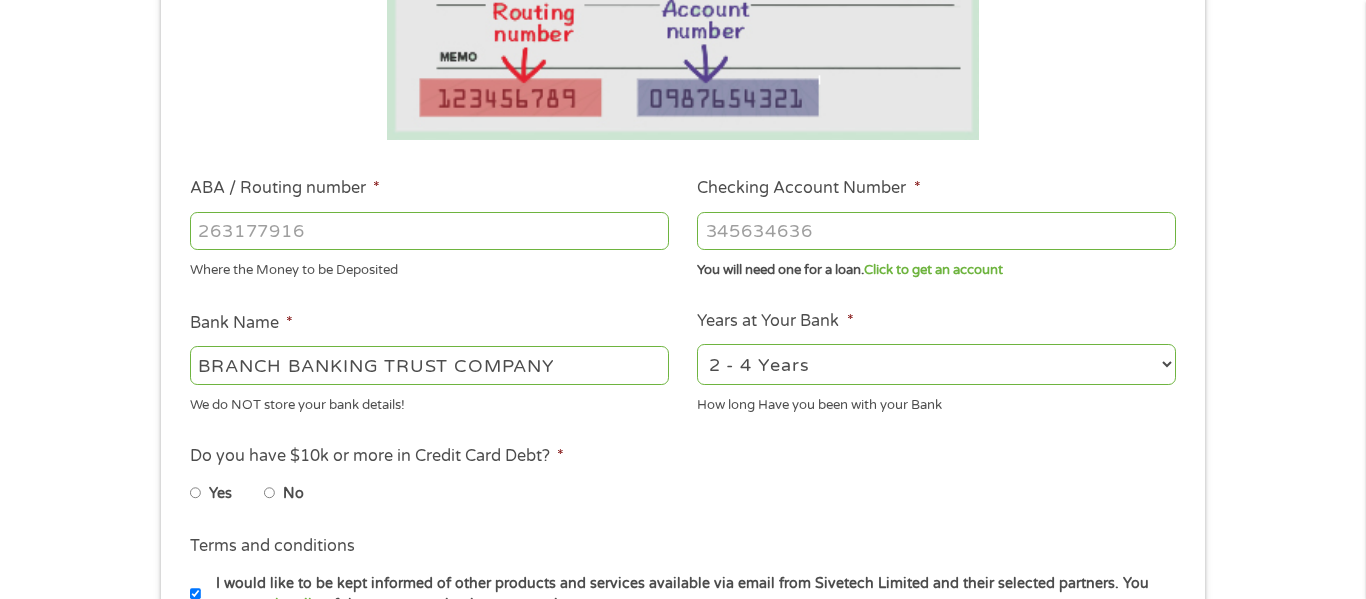 type on "[NUMBER]" 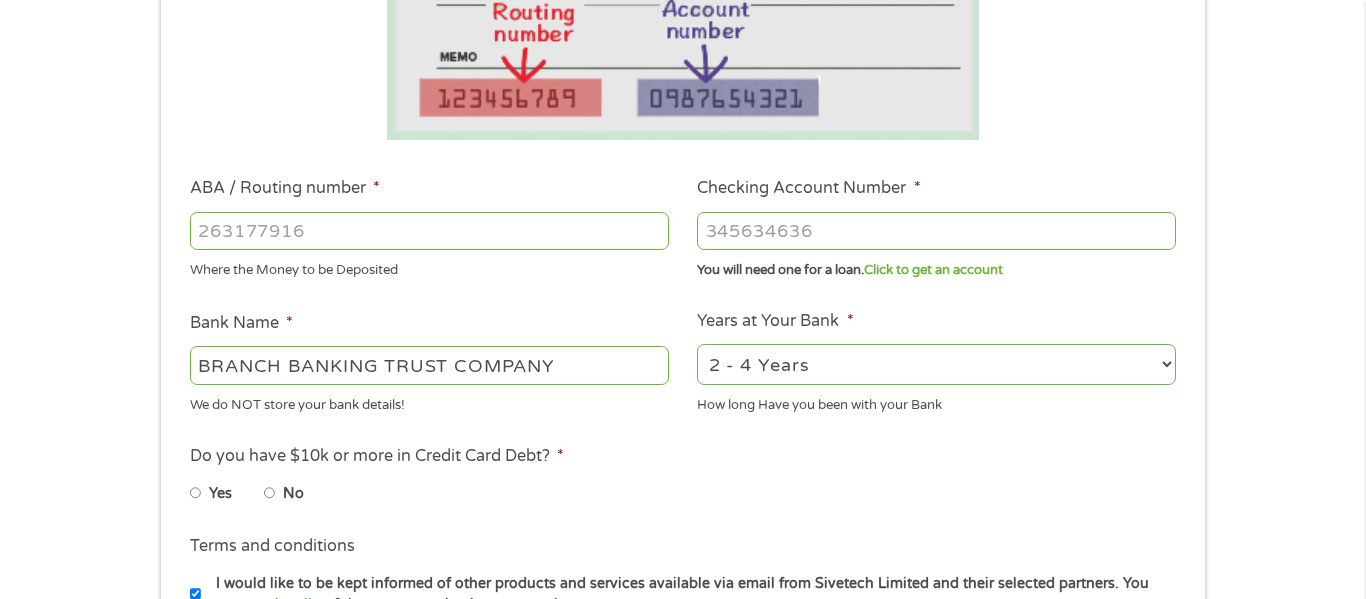 click on "2 - 4 Years 6 - 12 Months 1 - 2 Years Over 4 Years" at bounding box center [936, 364] 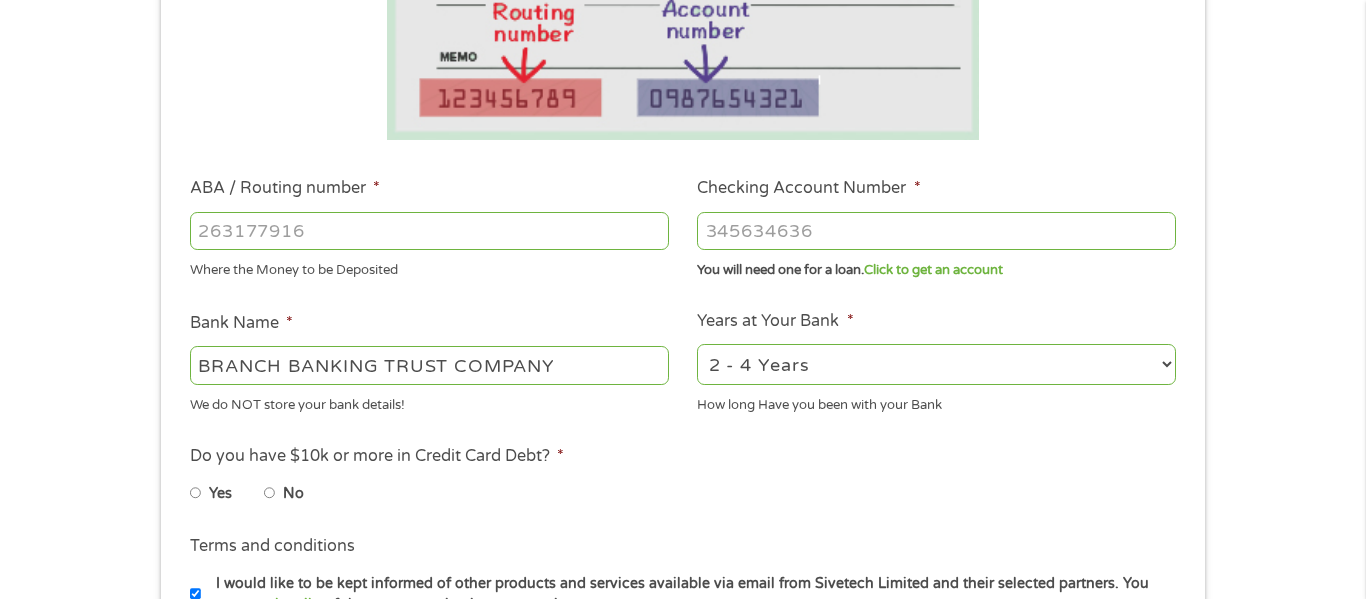 select on "60months" 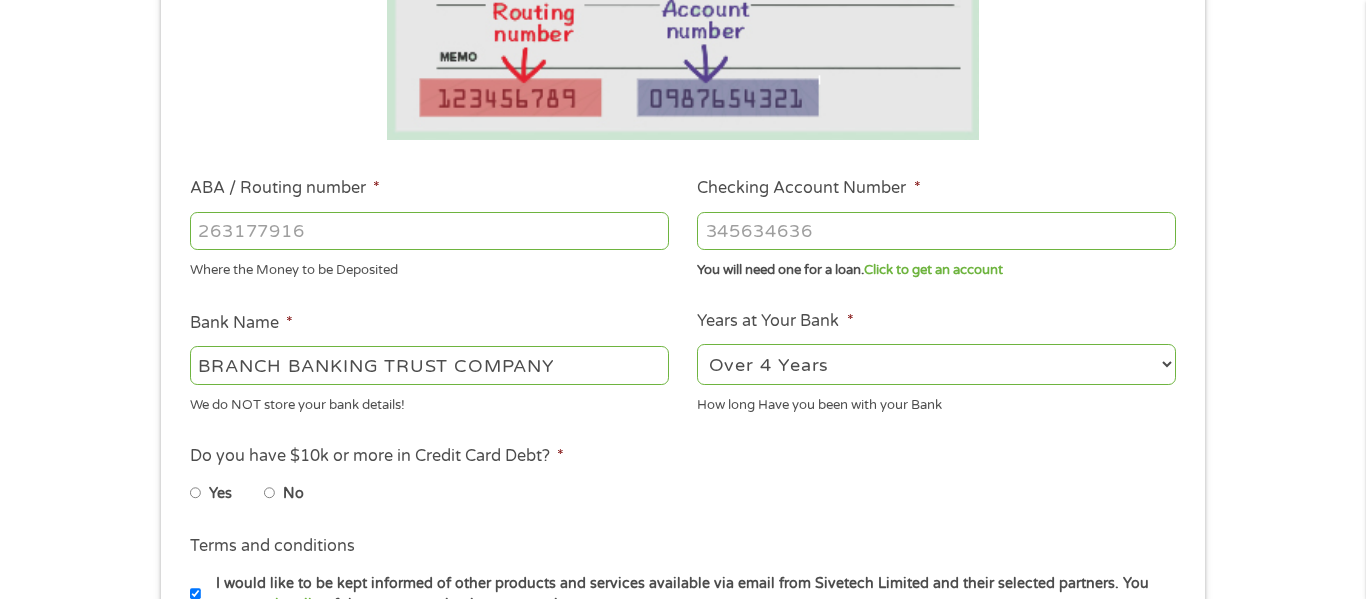click on "2 - 4 Years 6 - 12 Months 1 - 2 Years Over 4 Years" at bounding box center (936, 364) 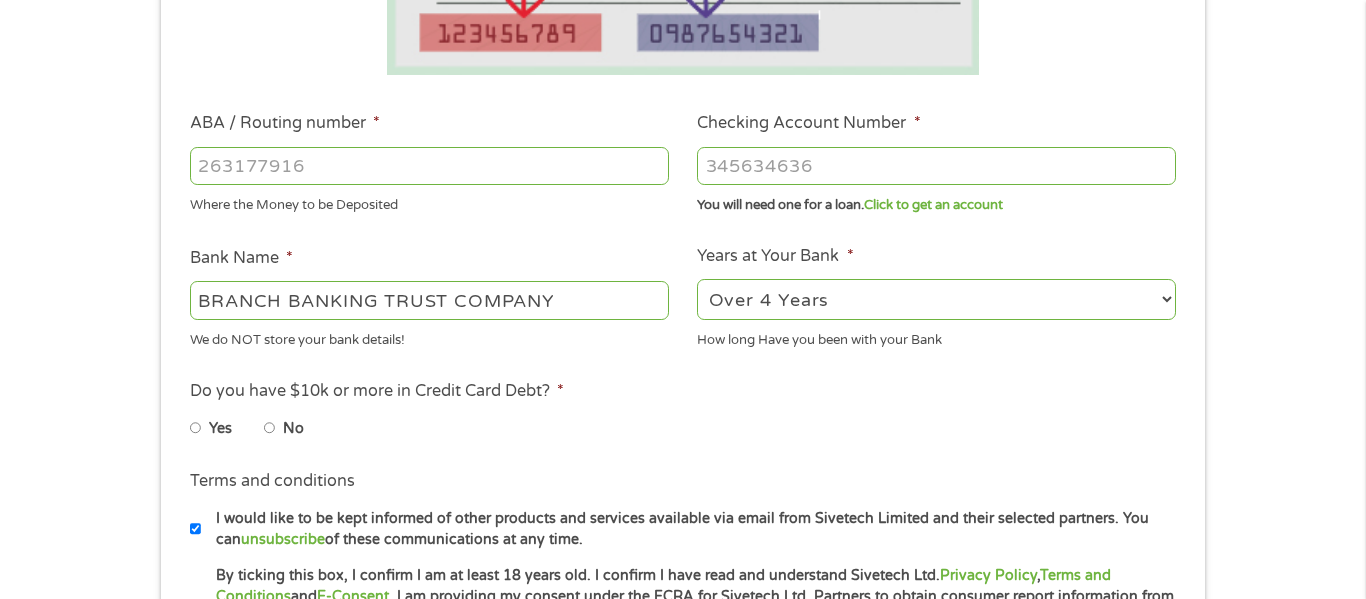 scroll, scrollTop: 538, scrollLeft: 0, axis: vertical 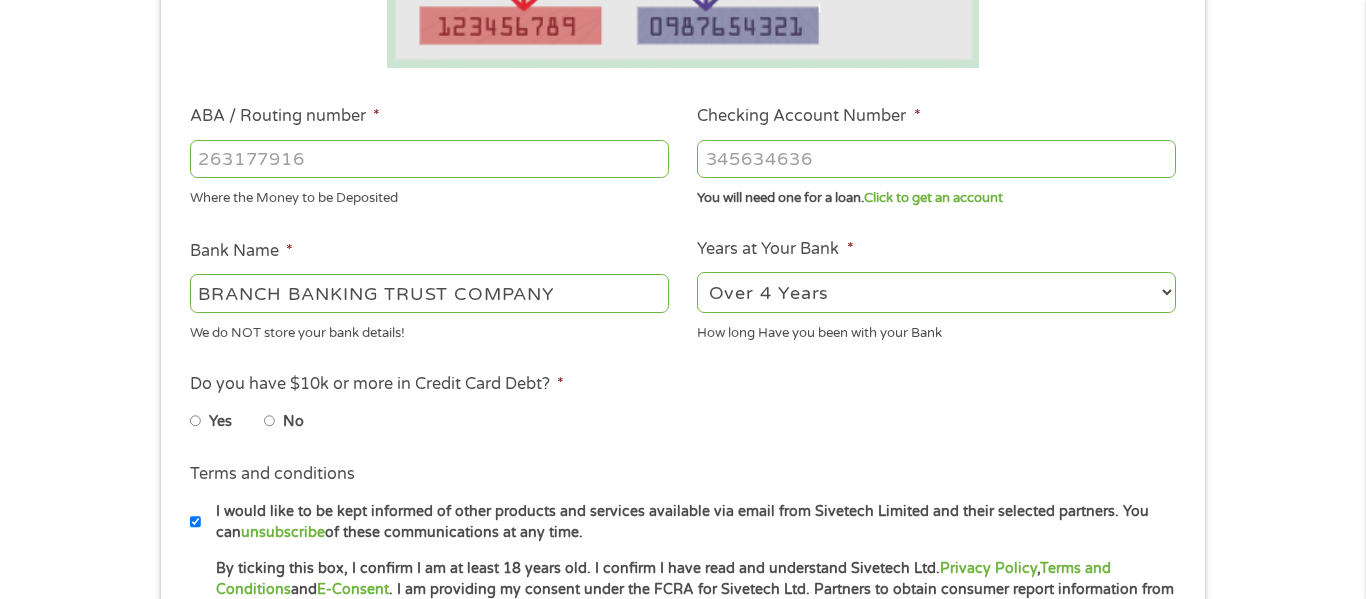 click on "No" at bounding box center (270, 421) 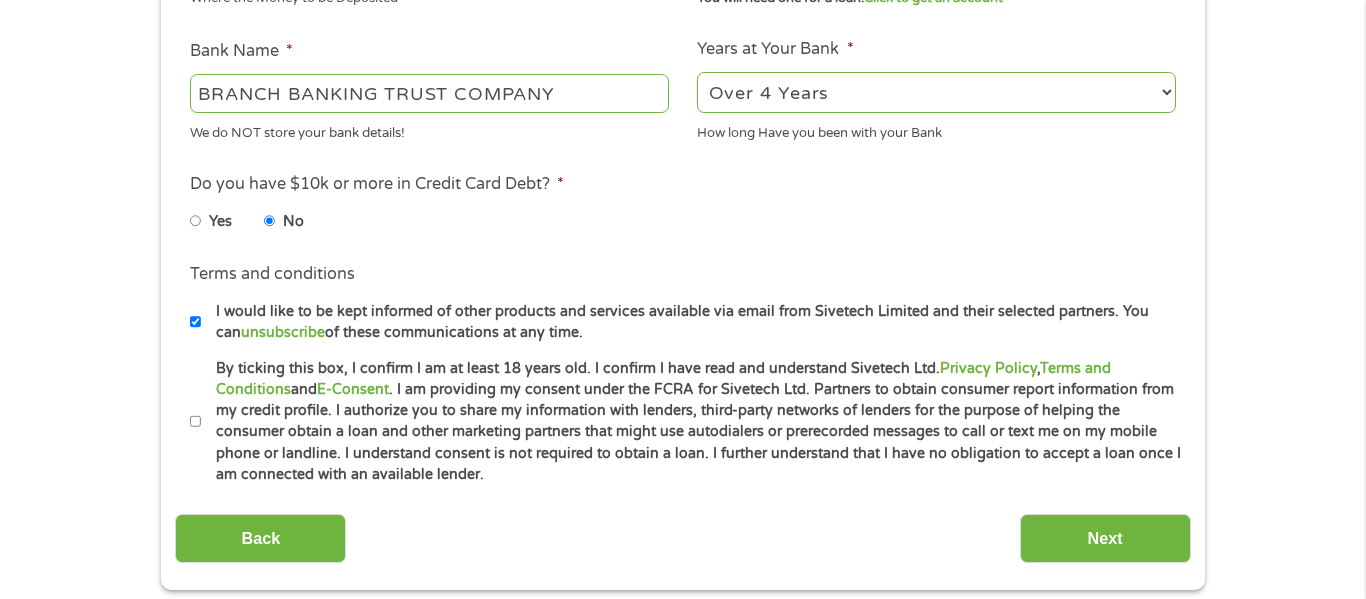 scroll, scrollTop: 770, scrollLeft: 0, axis: vertical 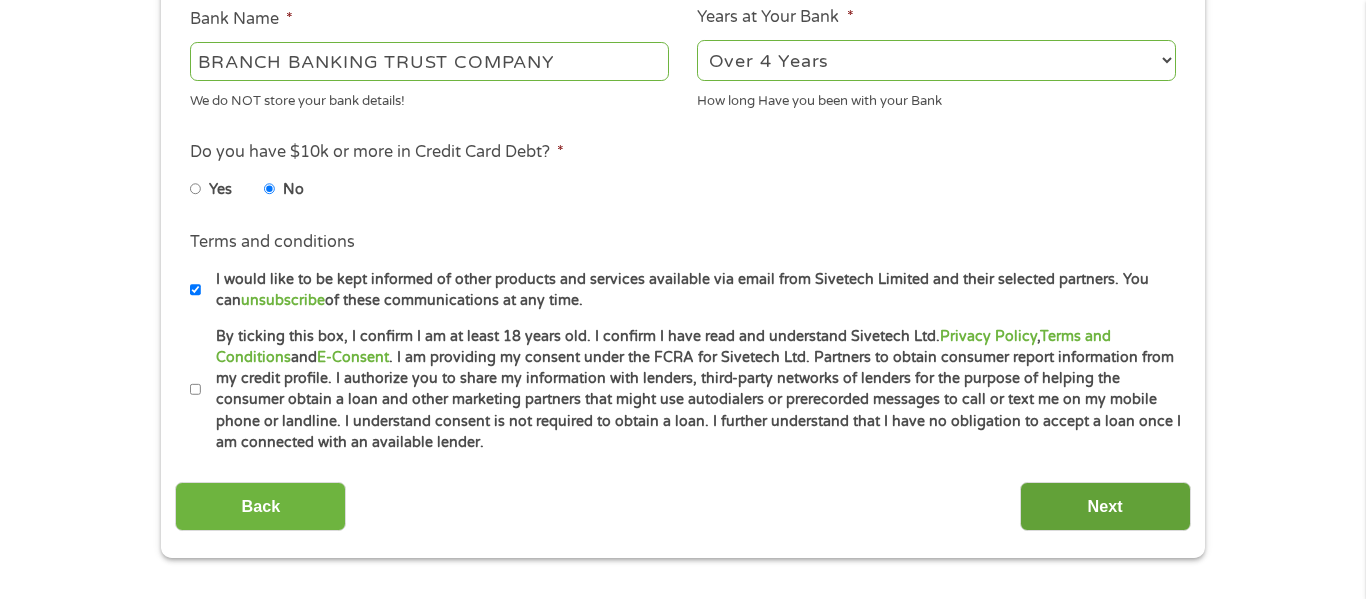 click on "Next" at bounding box center (1105, 506) 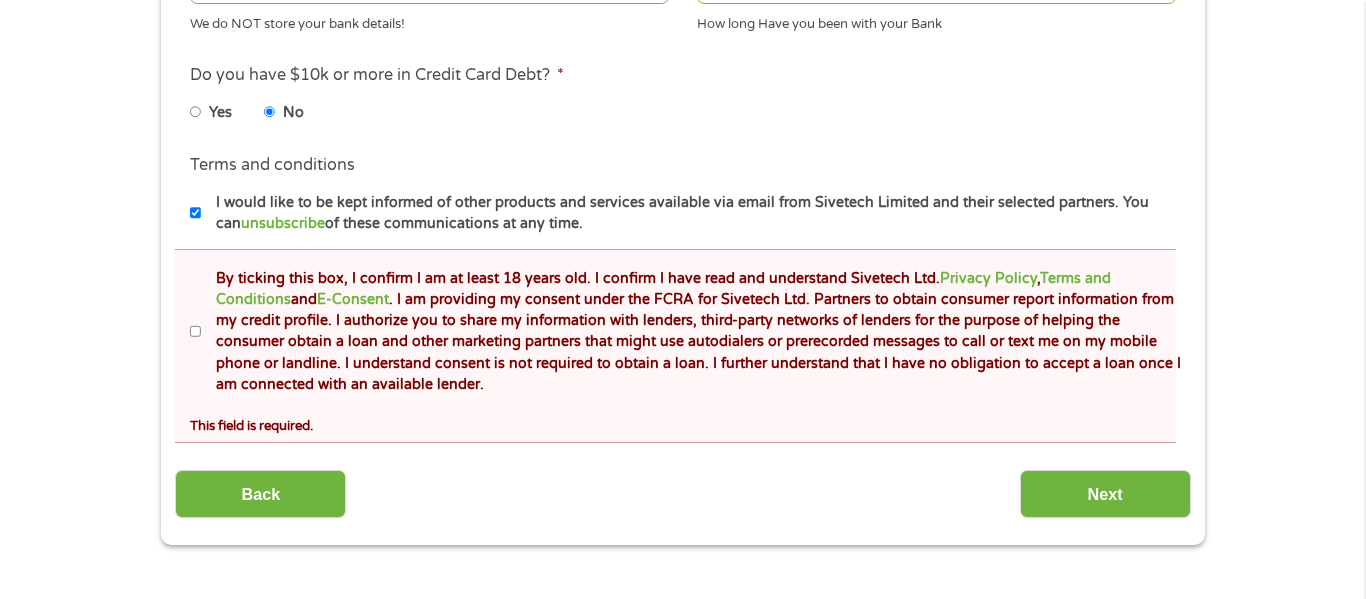 scroll, scrollTop: 208, scrollLeft: 0, axis: vertical 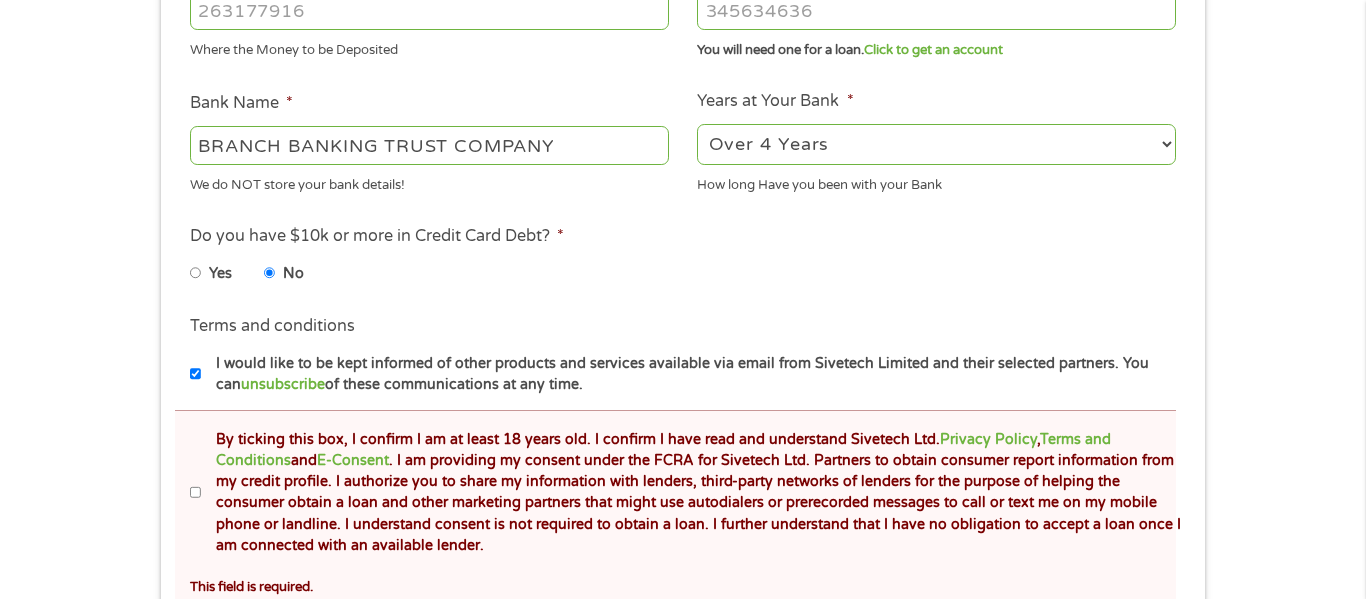 click on "By ticking this box, I confirm I am at least 18 years old. I confirm I have read and understand Sivetech Ltd.  Privacy Policy ,  Terms and Conditions  and  E-Consent . I am providing my consent under the FCRA for Sivetech Ltd. Partners to obtain consumer report information from my credit profile. I authorize you to share my information with lenders, third-party networks of lenders for the purpose of helping the consumer obtain a loan and other marketing partners that might use autodialers or prerecorded messages to call or text me on my mobile phone or landline. I understand consent is not required to obtain a loan. I further understand that I have no obligation to accept a loan once I am connected with an available lender." at bounding box center (691, 493) 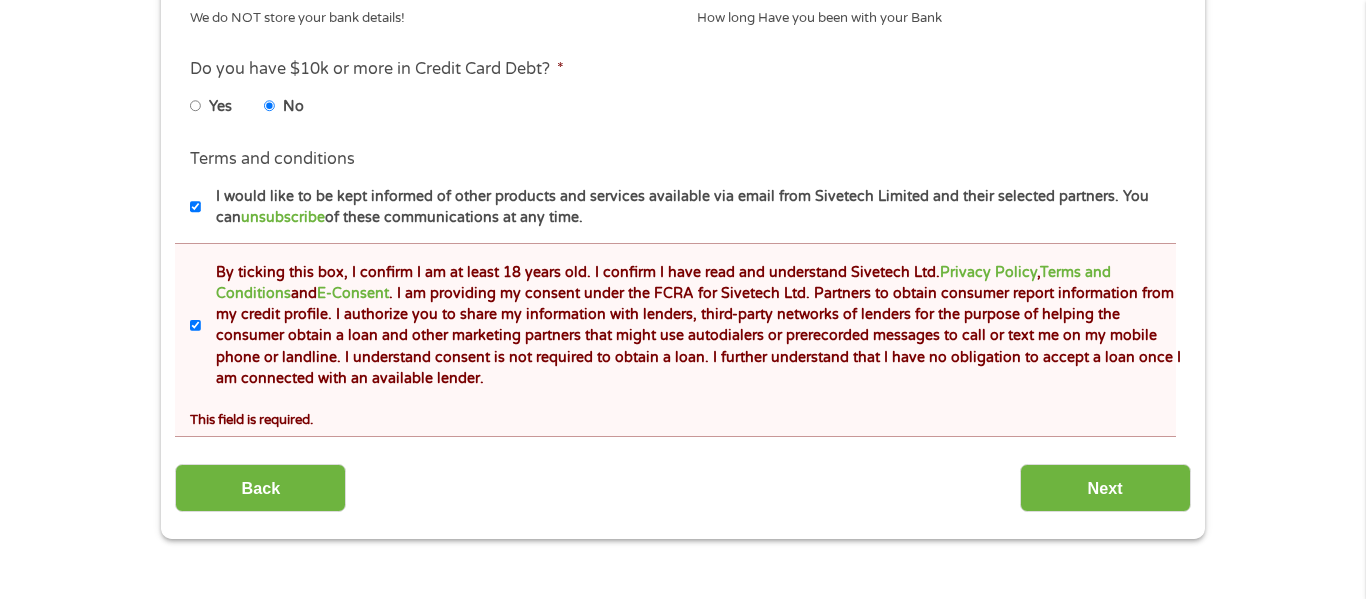 scroll, scrollTop: 931, scrollLeft: 0, axis: vertical 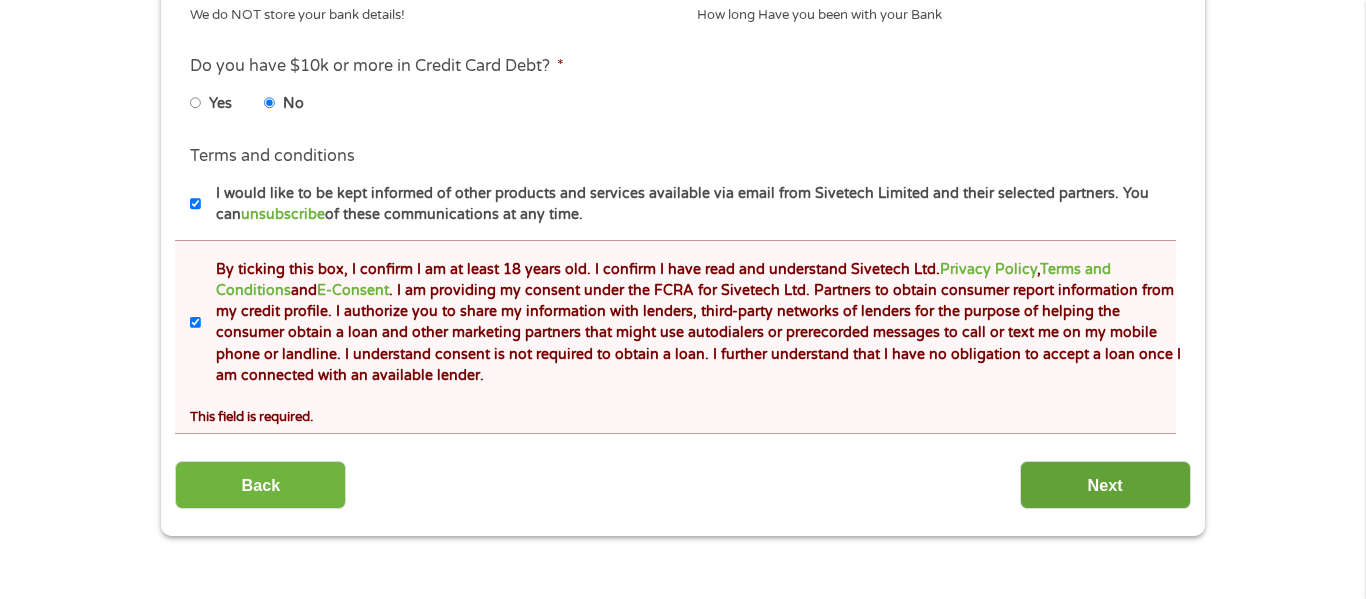 click on "Next" at bounding box center (1105, 485) 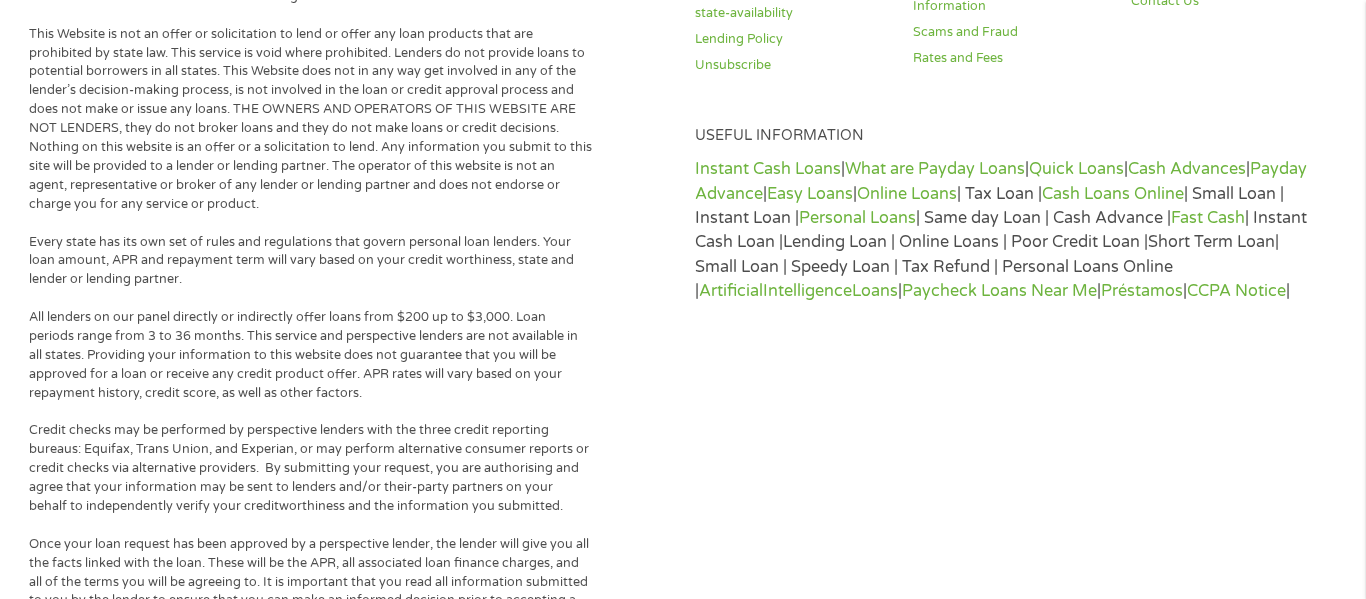 scroll, scrollTop: 8, scrollLeft: 8, axis: both 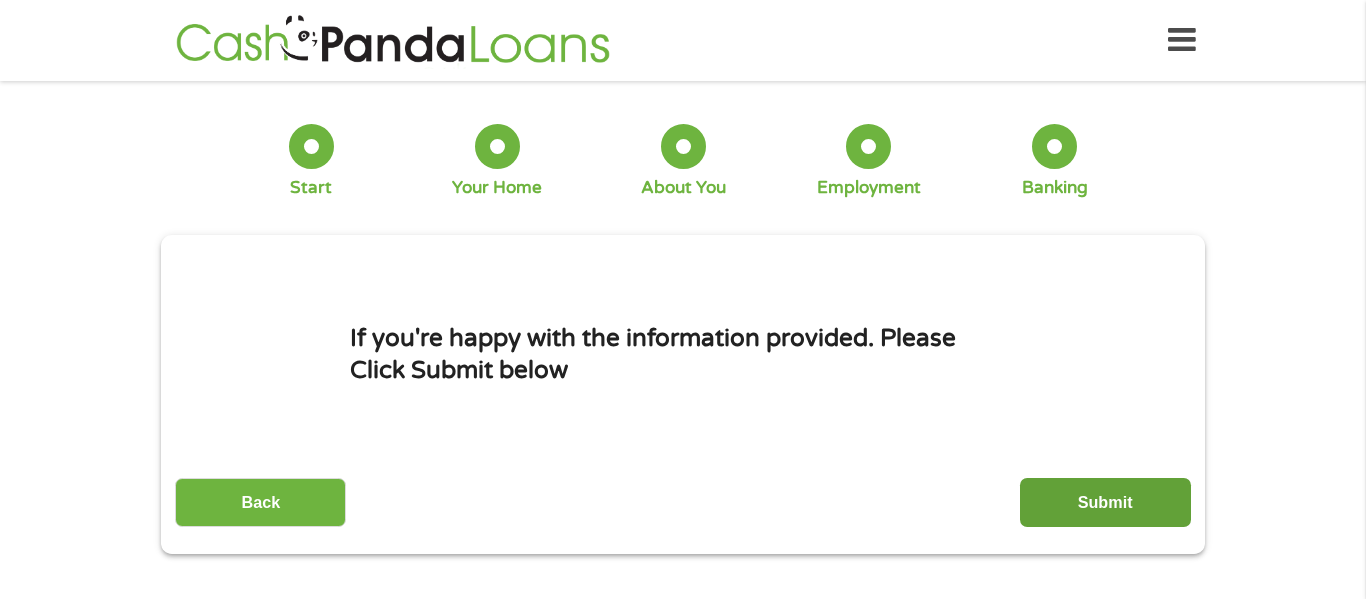click on "Submit" at bounding box center (1105, 502) 